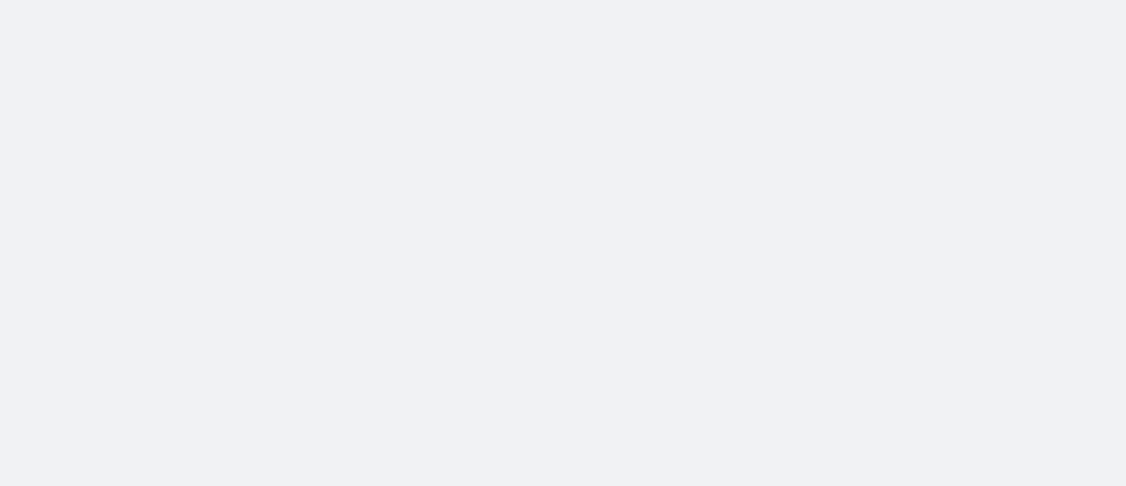 scroll, scrollTop: 0, scrollLeft: 0, axis: both 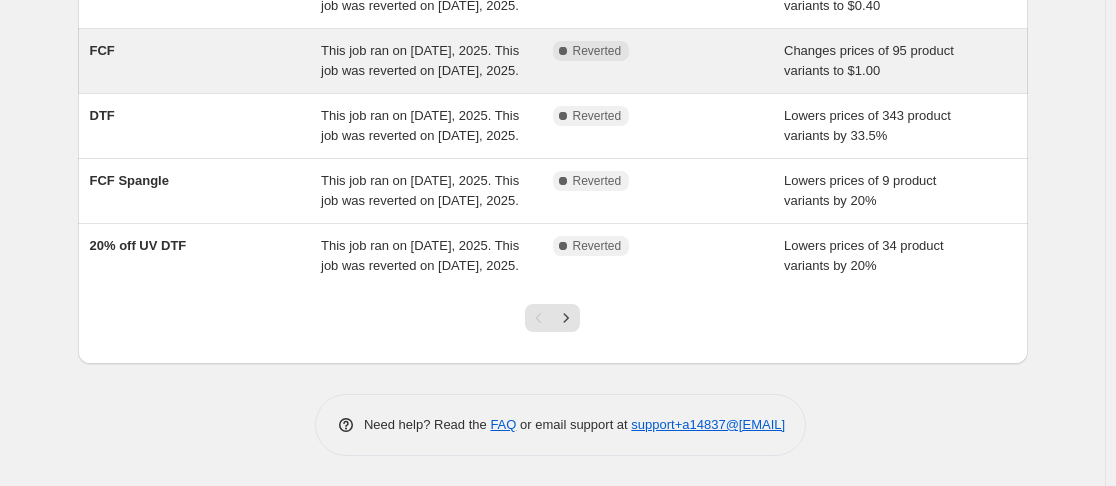 click on "This job ran on [DATE], 2025. This job was reverted on [DATE], 2025." at bounding box center [420, 60] 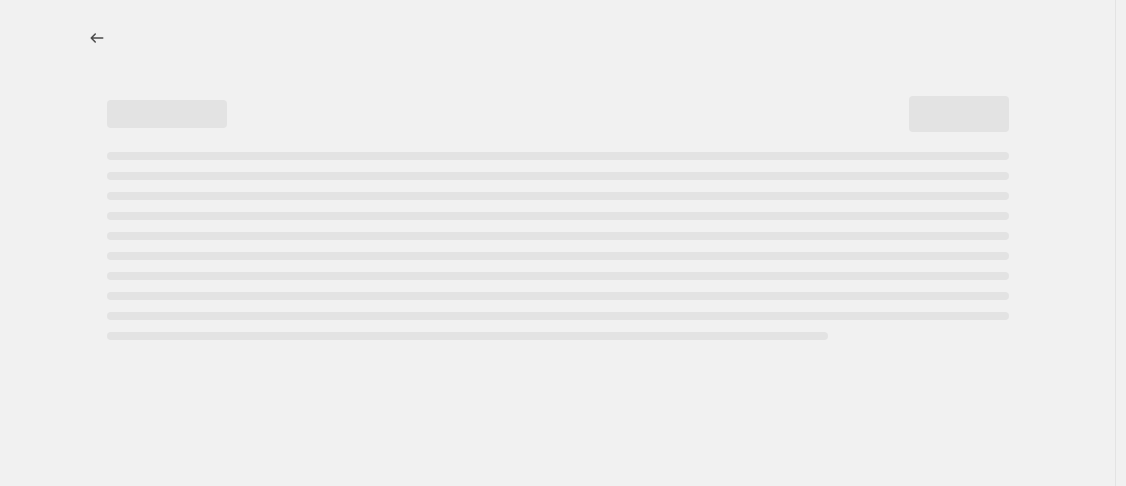select on "no_change" 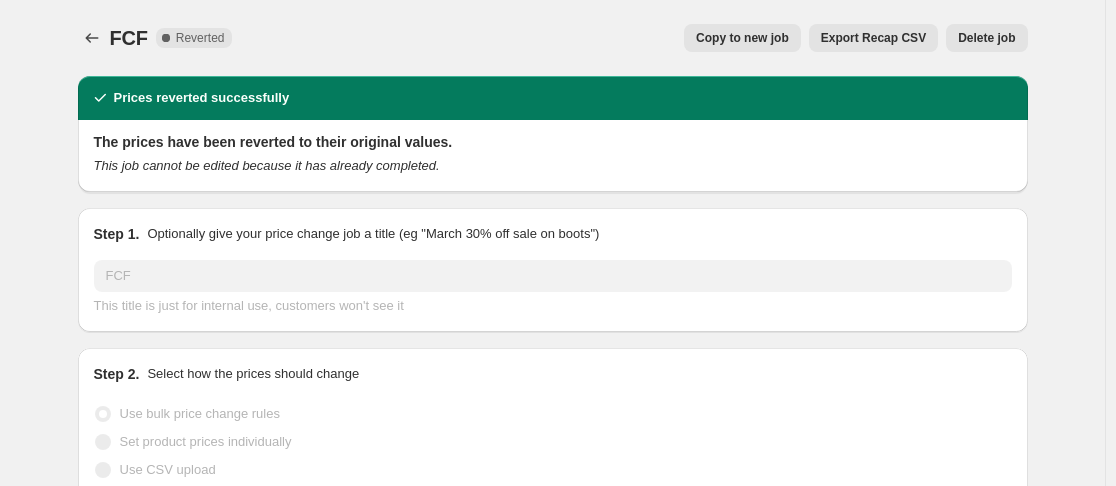 click on "Copy to new job" at bounding box center [742, 38] 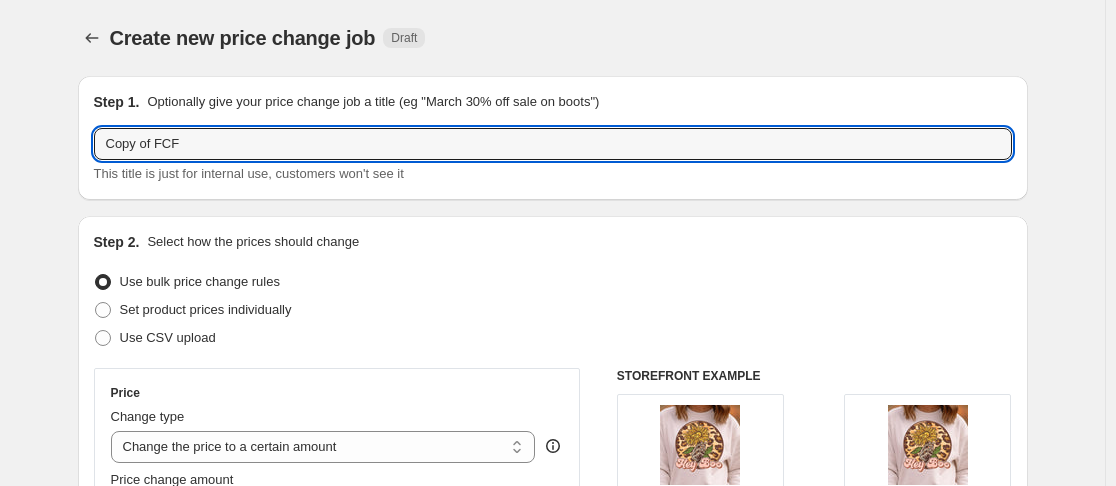 drag, startPoint x: 163, startPoint y: 148, endPoint x: 42, endPoint y: 149, distance: 121.004135 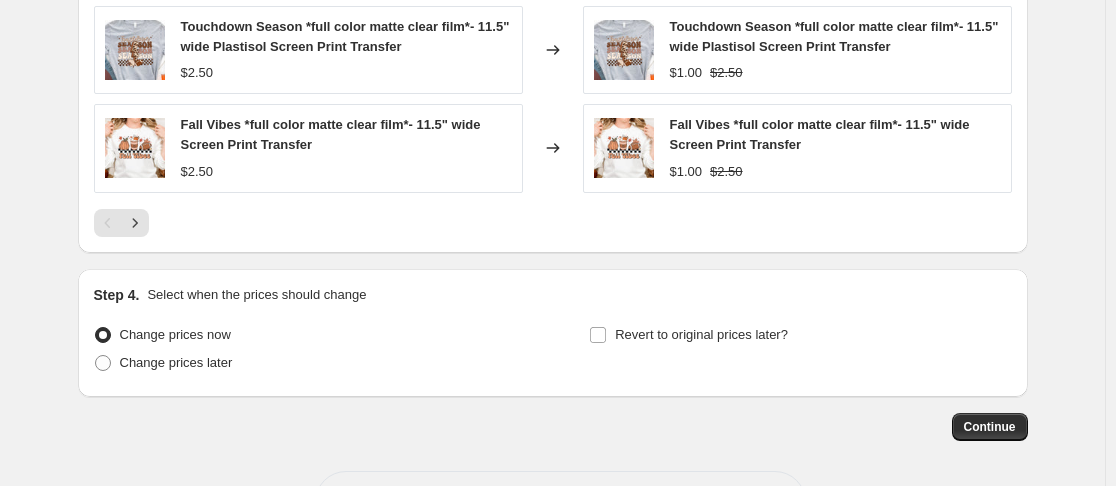 scroll, scrollTop: 1736, scrollLeft: 0, axis: vertical 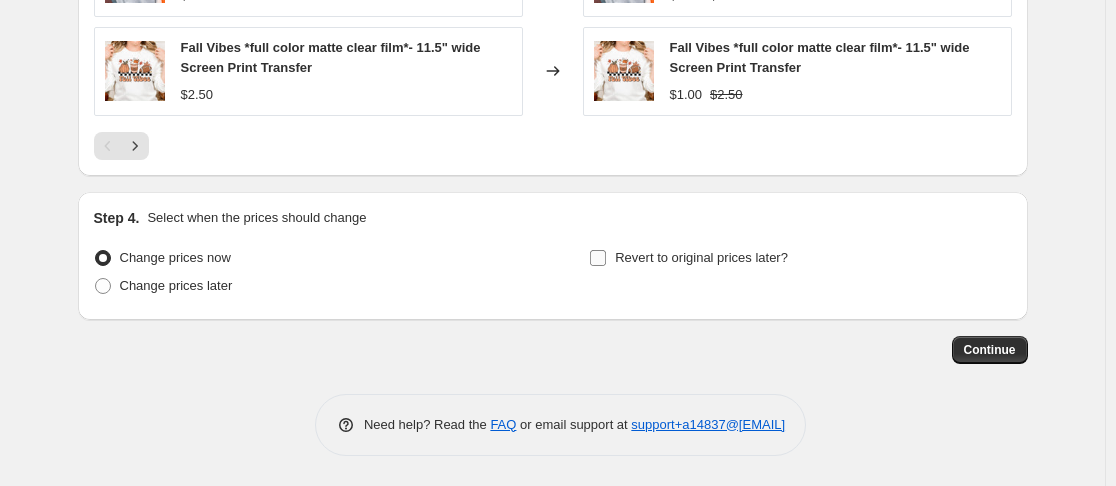 type on "FCF" 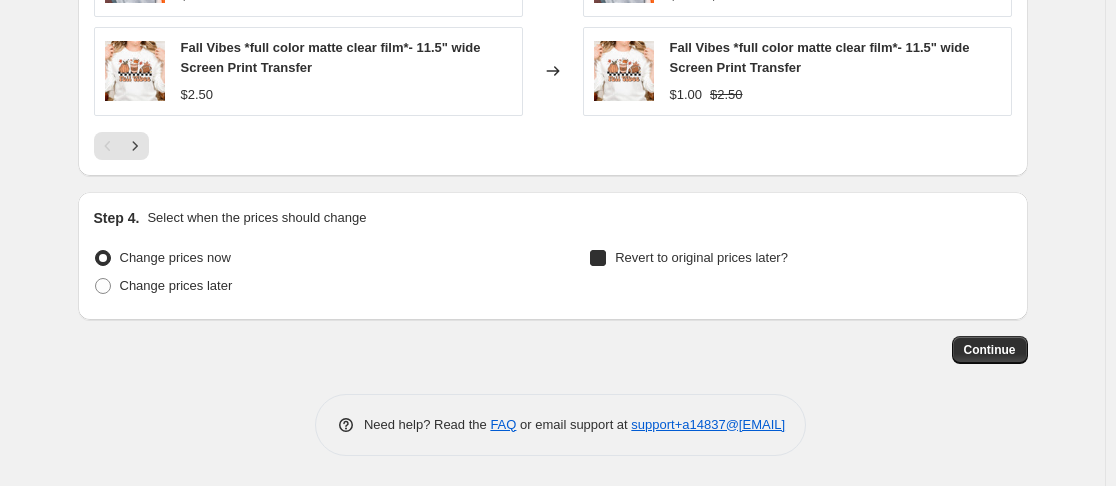 checkbox on "true" 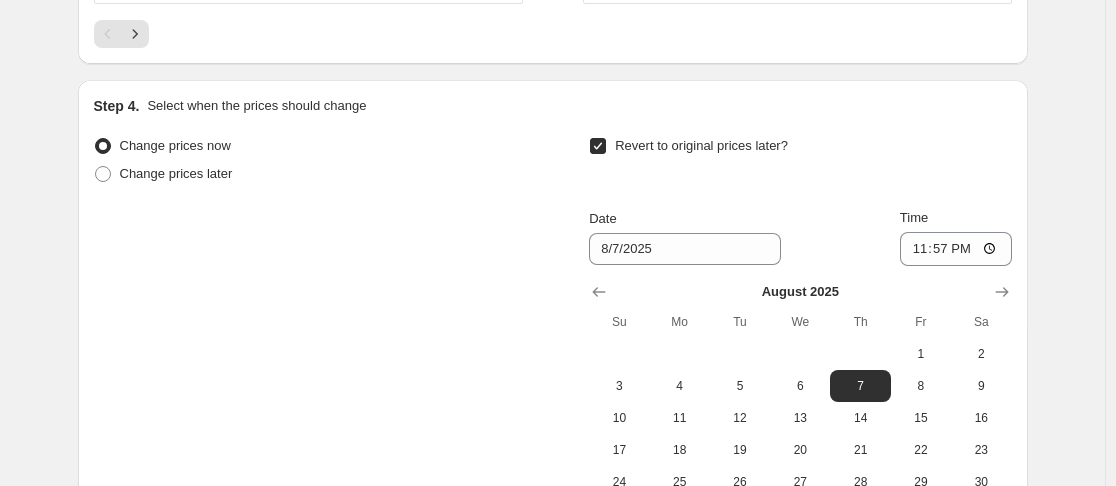 scroll, scrollTop: 1849, scrollLeft: 0, axis: vertical 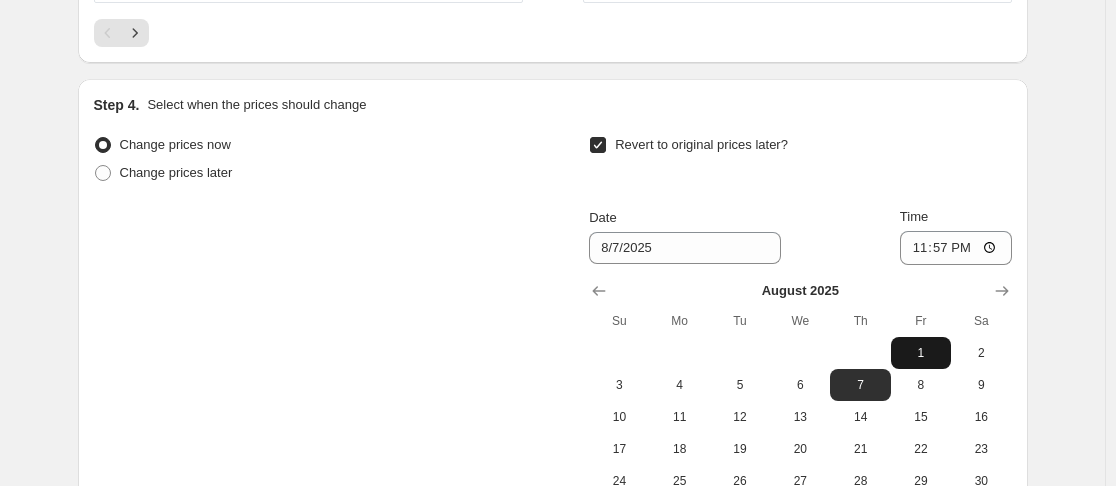 click on "1" at bounding box center [921, 353] 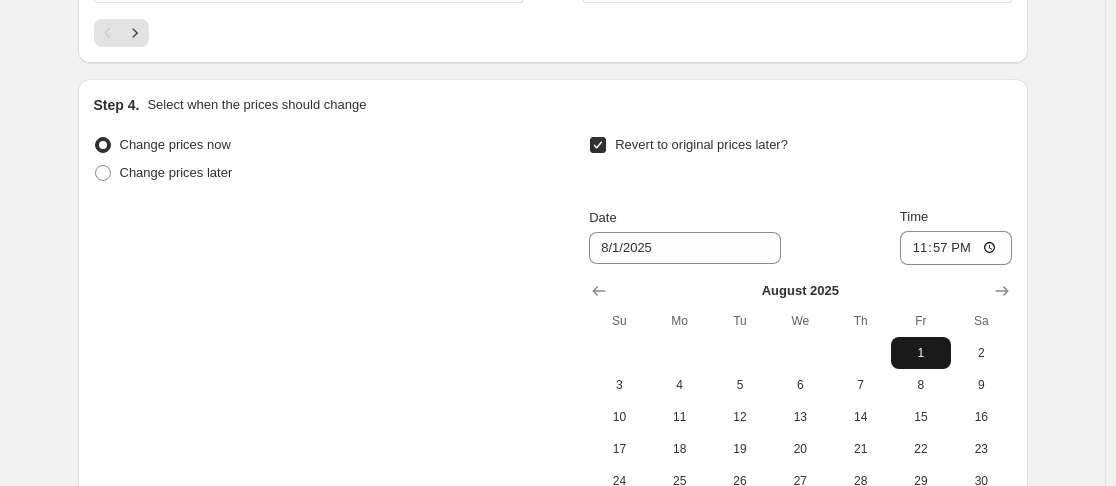 type on "8/1/2025" 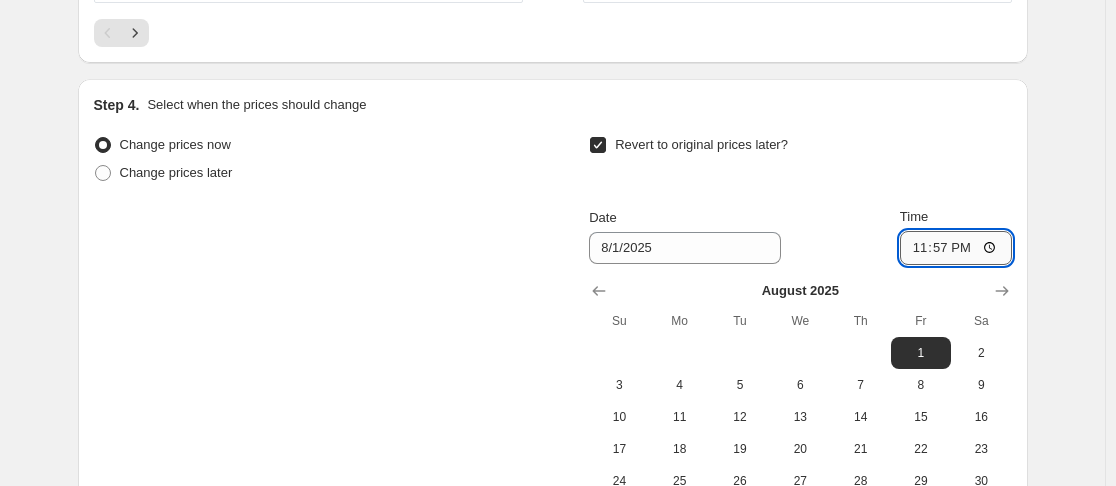 click on "23:57" at bounding box center (956, 248) 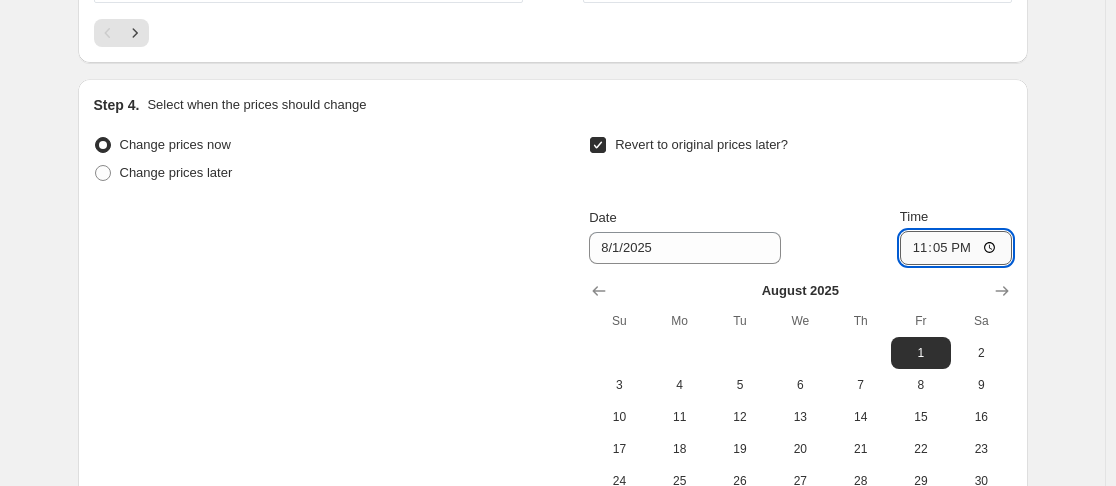 type on "23:59" 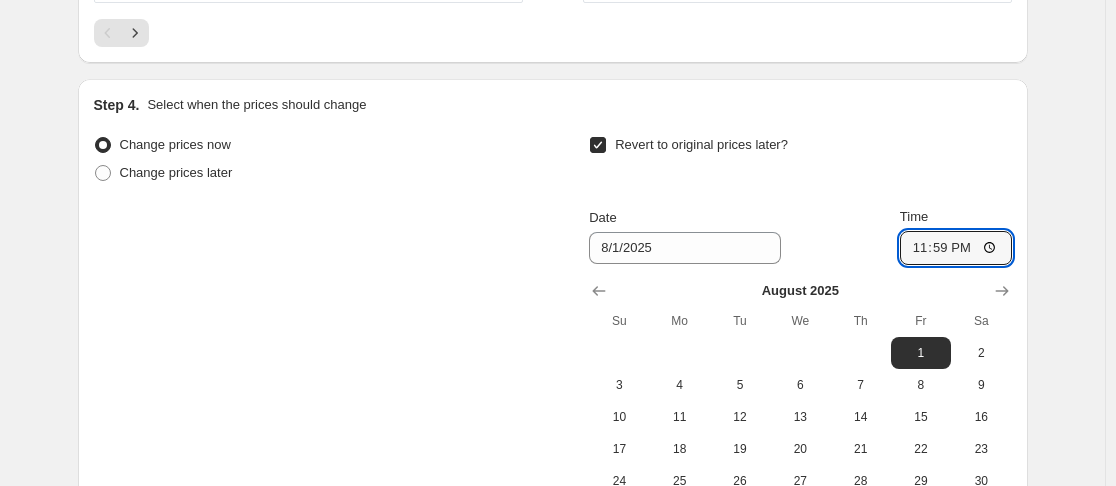 click on "Create new price change job. This page is ready Create new price change job Draft Step 1. Optionally give your price change job a title (eg "March 30% off sale on boots") FCF This title is just for internal use, customers won't see it Step 2. Select how the prices should change Use bulk price change rules Set product prices individually Use CSV upload Price Change type Change the price to a certain amount Change the price by a certain amount Change the price by a certain percentage Change the price to the current compare at price (price before sale) Change the price by a certain amount relative to the compare at price Change the price by a certain percentage relative to the compare at price Don't change the price Change the price by a certain percentage relative to the cost per item Change price to certain cost margin Change the price to a certain amount Price change amount $ 1.00 Compare at price What's the compare at price? Change type Change the compare at price to the current price (sale) $2.50 Changed to" at bounding box center (552, -551) 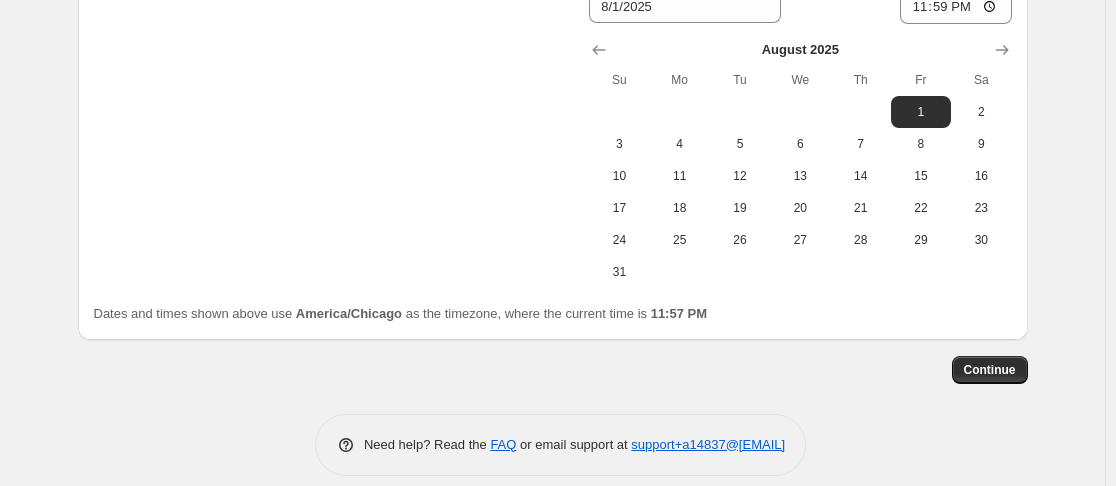 scroll, scrollTop: 2110, scrollLeft: 0, axis: vertical 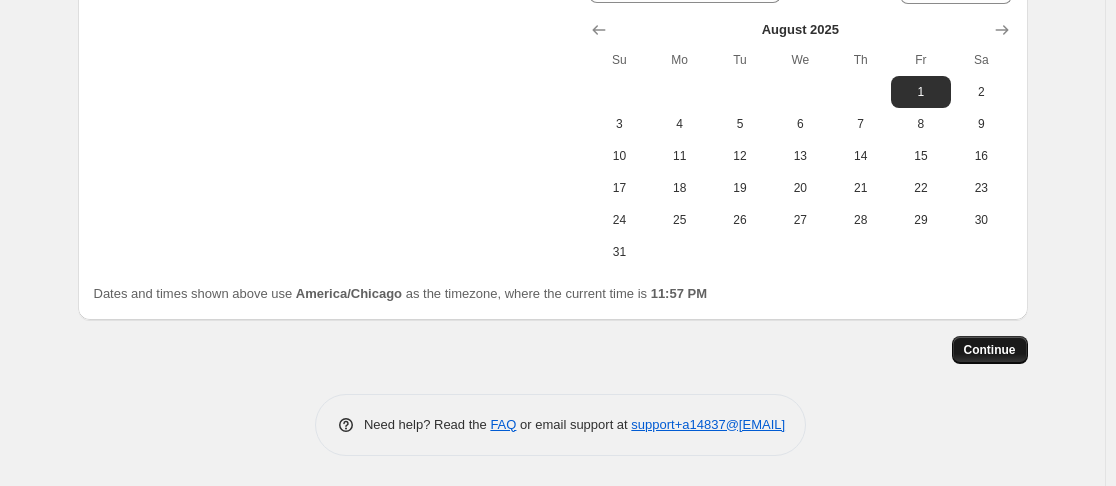 click on "Continue" at bounding box center [990, 350] 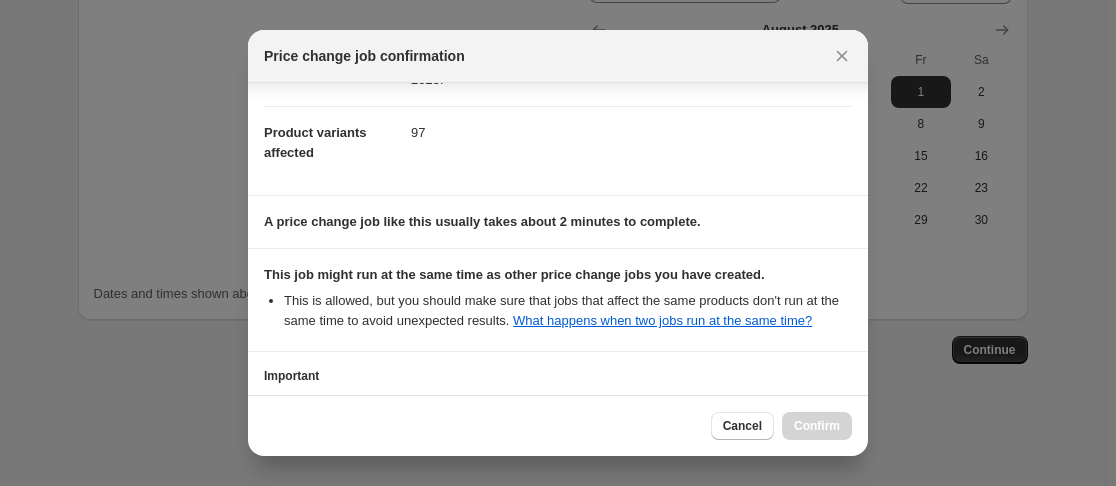 scroll, scrollTop: 396, scrollLeft: 0, axis: vertical 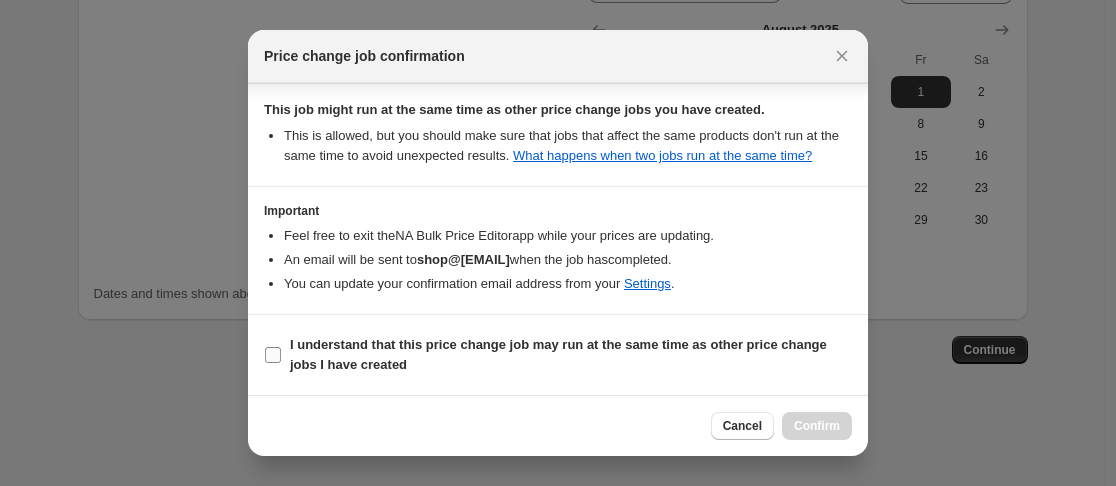 click on "I understand that this price change job may run at the same time as other price change jobs I have created" at bounding box center [273, 355] 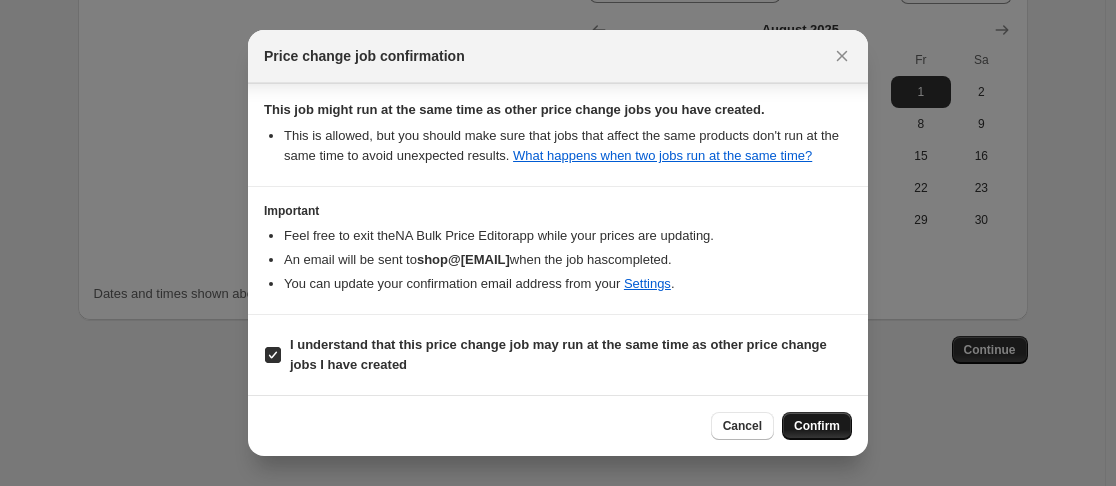 click on "Confirm" at bounding box center [817, 426] 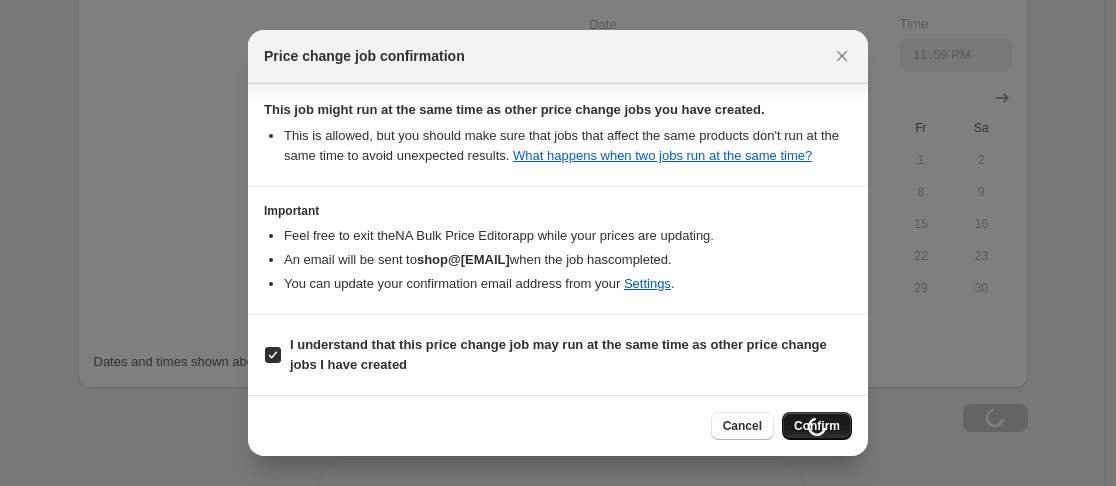 scroll, scrollTop: 2178, scrollLeft: 0, axis: vertical 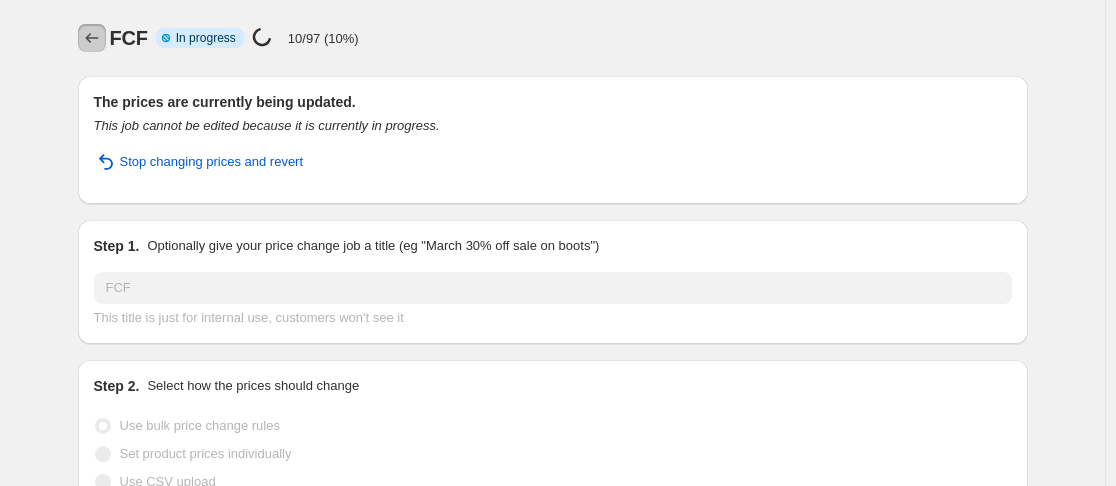 click 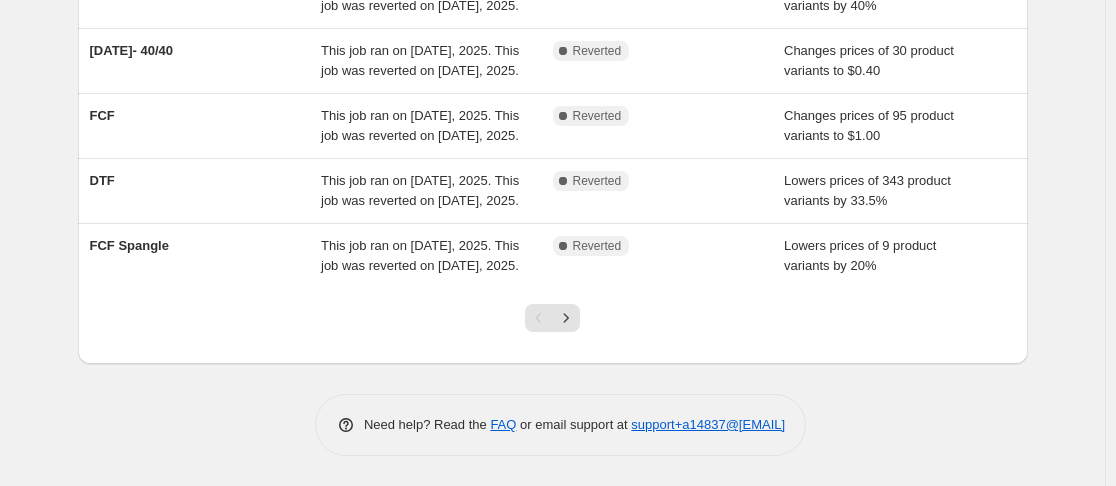 scroll, scrollTop: 690, scrollLeft: 0, axis: vertical 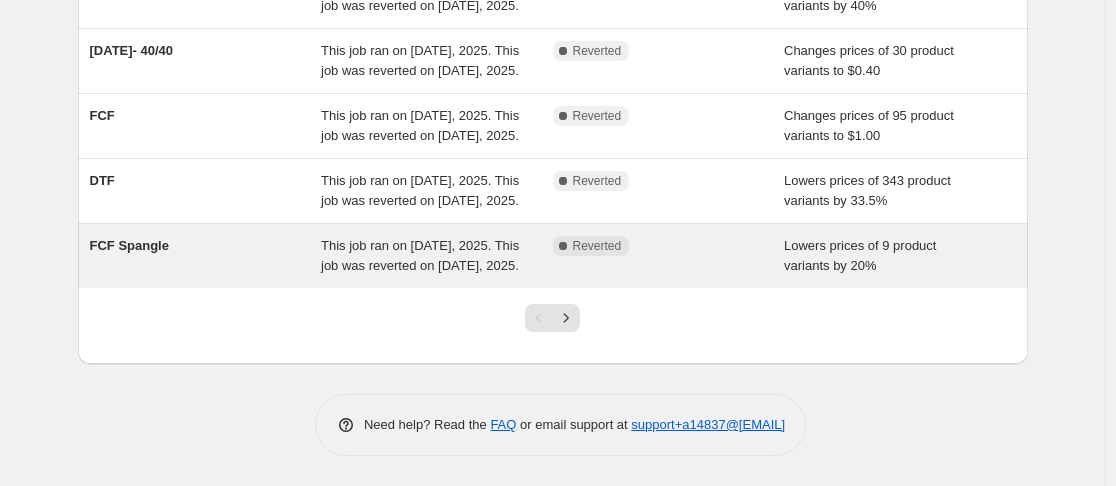 click on "This job ran on July 25, 2025. This job was reverted on July 25, 2025." at bounding box center [420, 255] 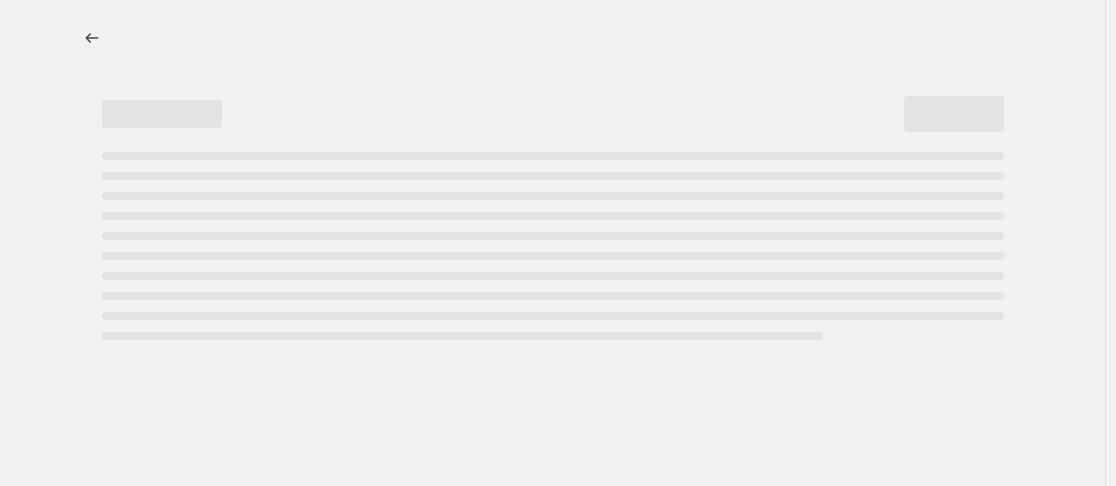 select on "percentage" 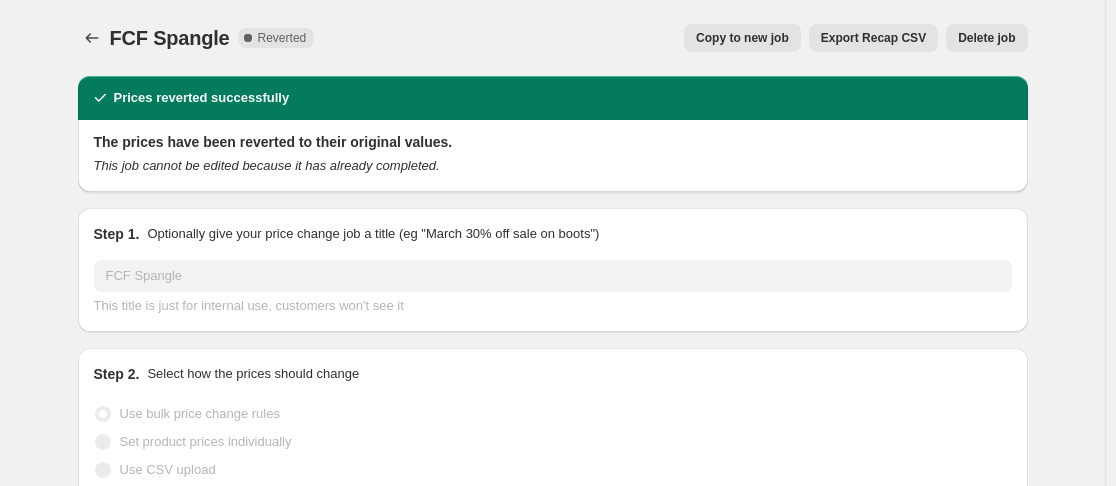 click on "Copy to new job" at bounding box center (742, 38) 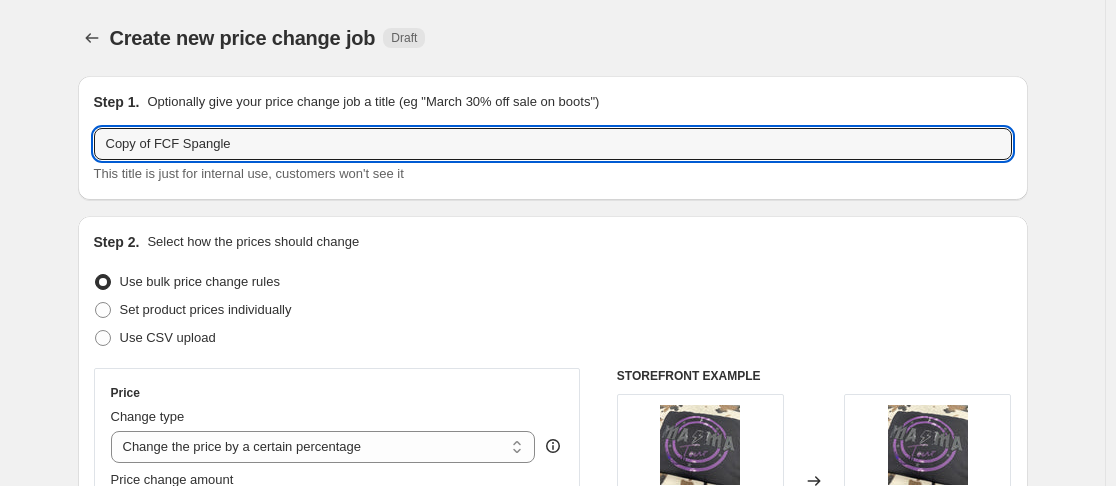 drag, startPoint x: 163, startPoint y: 145, endPoint x: 16, endPoint y: 156, distance: 147.411 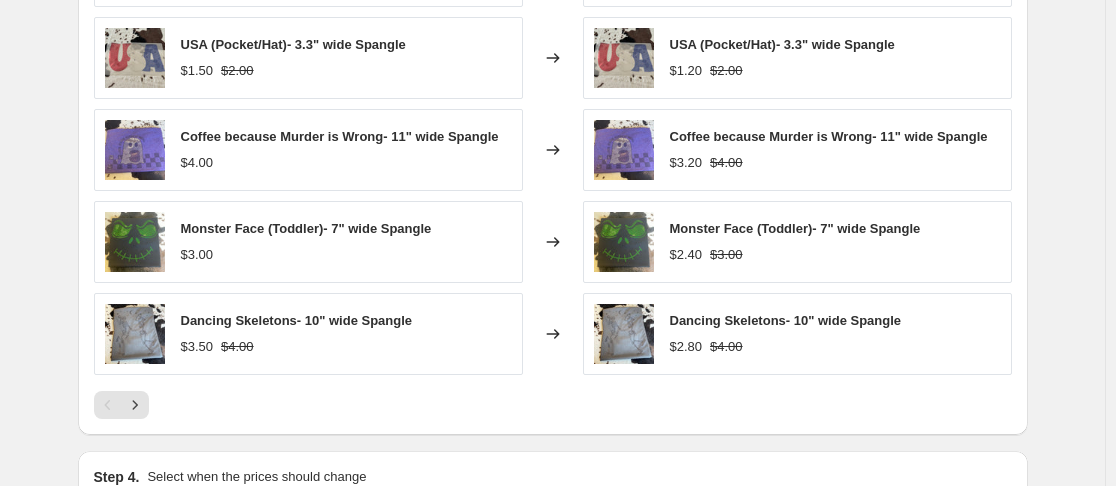 scroll, scrollTop: 1574, scrollLeft: 0, axis: vertical 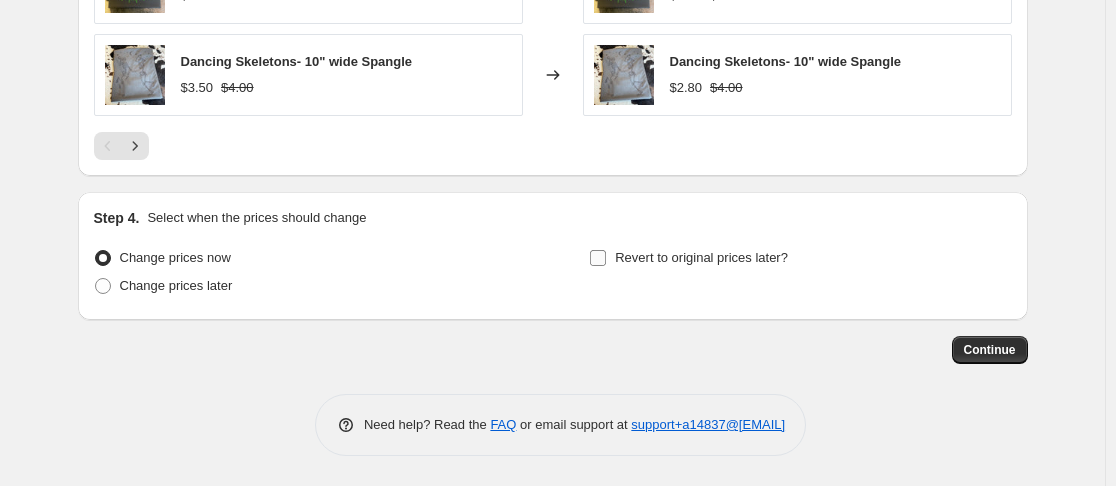 type on "FCF Spangle" 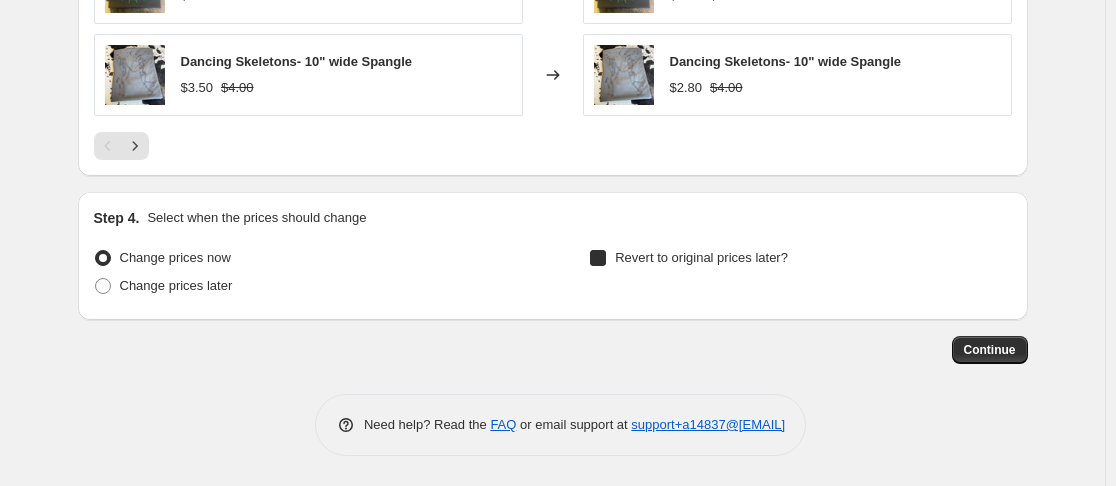 checkbox on "true" 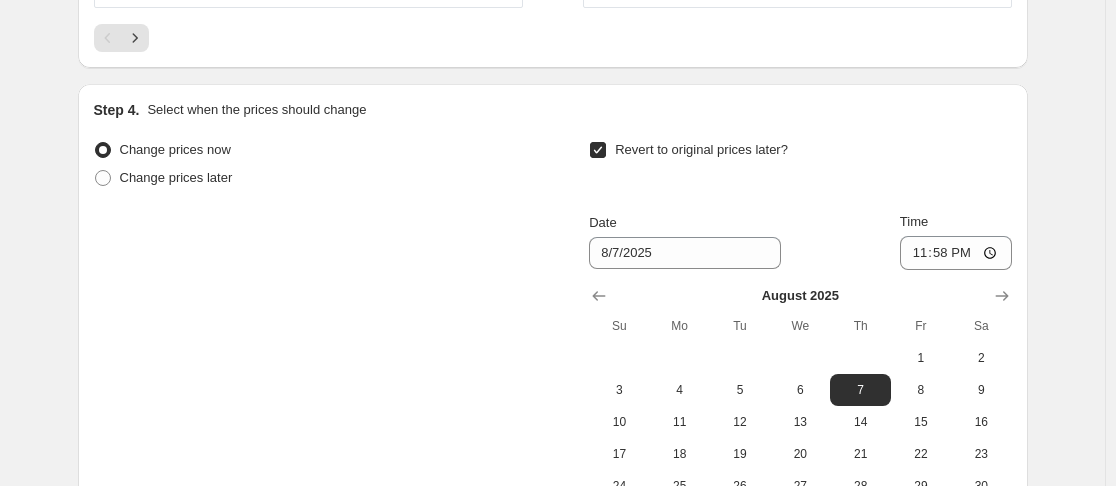 scroll, scrollTop: 1686, scrollLeft: 0, axis: vertical 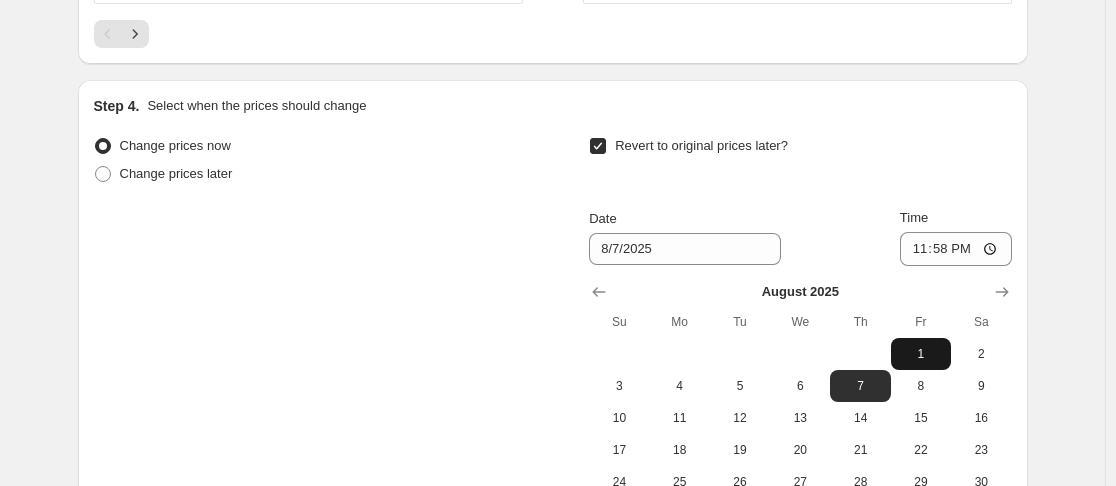 click on "1" at bounding box center (921, 354) 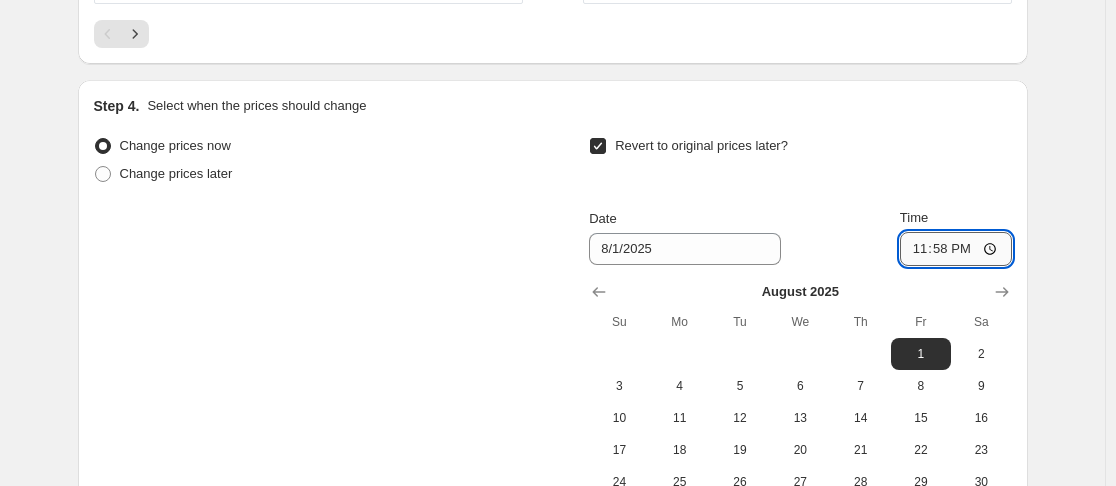 click on "23:58" at bounding box center [956, 249] 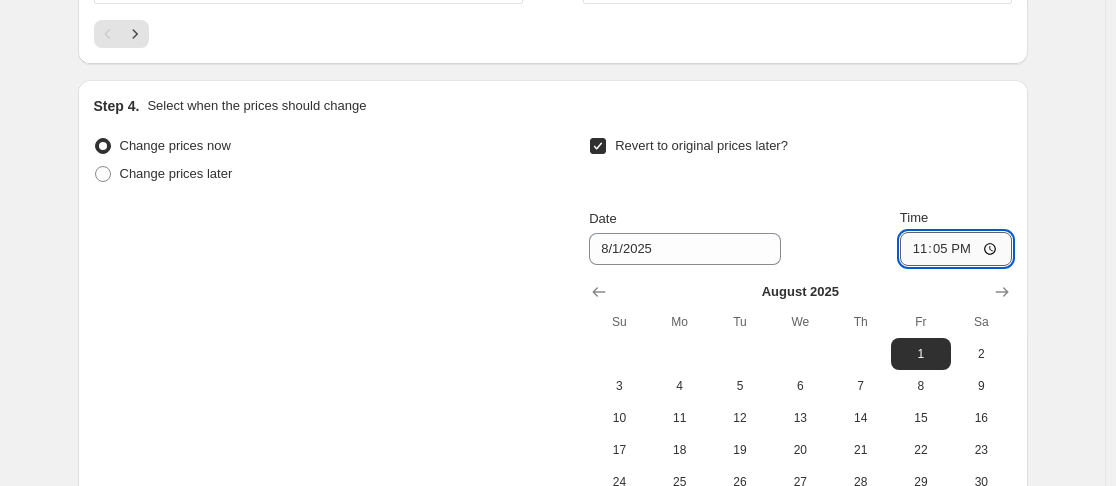 type on "23:59" 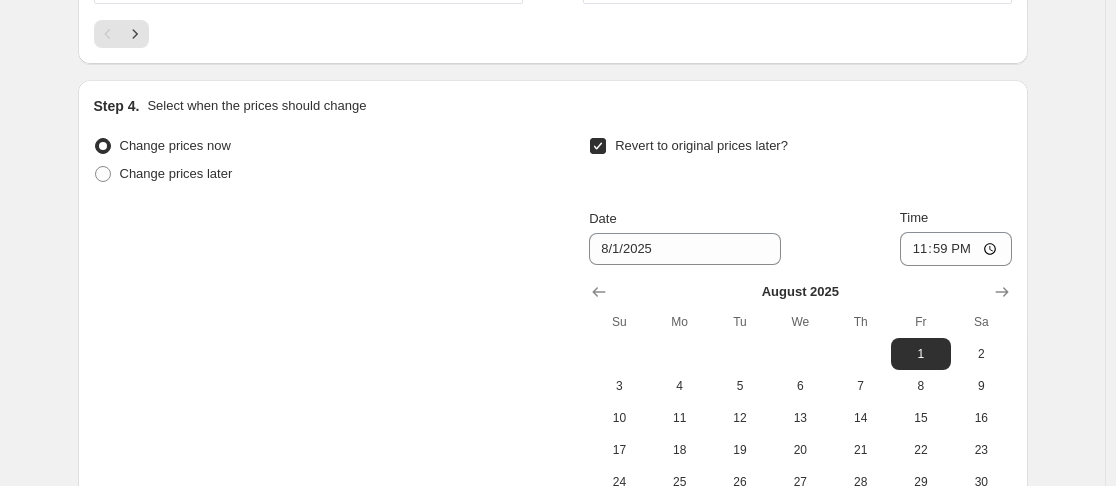 click on "Create new price change job. This page is ready Create new price change job Draft Step 1. Optionally give your price change job a title (eg "March 30% off sale on boots") FCF Spangle This title is just for internal use, customers won't see it Step 2. Select how the prices should change Use bulk price change rules Set product prices individually Use CSV upload Price Change type Change the price to a certain amount Change the price by a certain amount Change the price by a certain percentage Change the price to the current compare at price (price before sale) Change the price by a certain amount relative to the compare at price Change the price by a certain percentage relative to the compare at price Don't change the price Change the price by a certain percentage relative to the cost per item Change price to certain cost margin Change the price by a certain percentage Price change amount -20 % (Price drop) Rounding Round to nearest .01 Round to nearest whole number End prices in .99 Compare at price Change type" at bounding box center [553, -469] 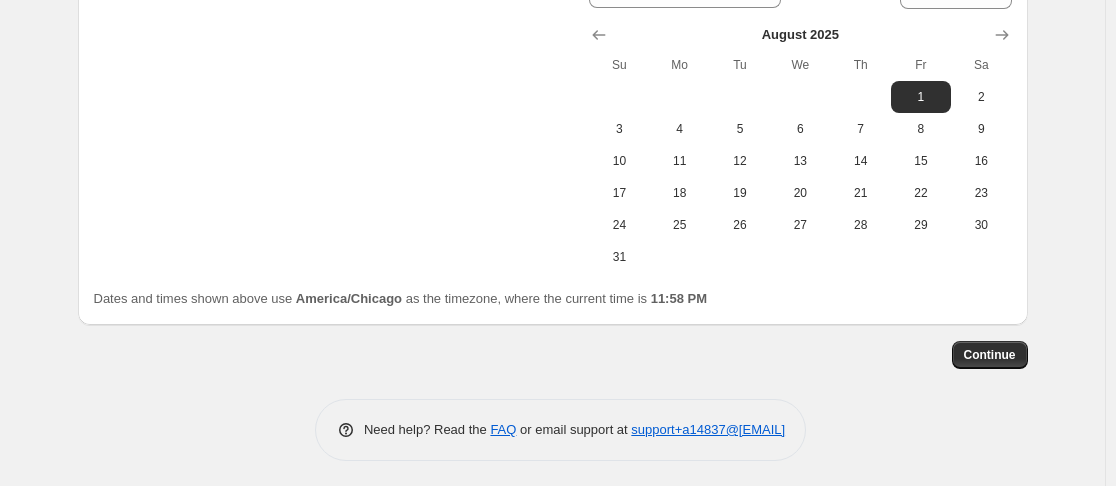 scroll, scrollTop: 1948, scrollLeft: 0, axis: vertical 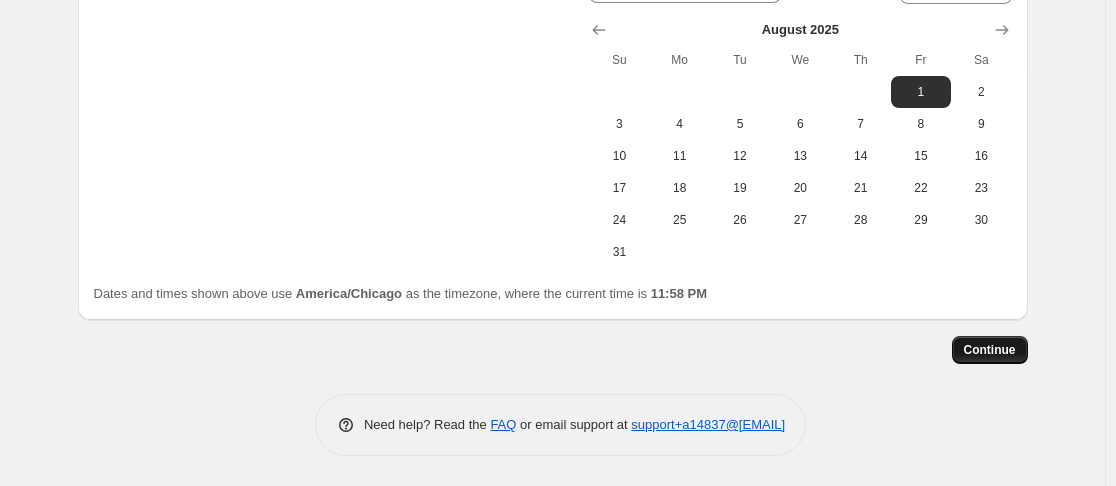 click on "Continue" at bounding box center (990, 350) 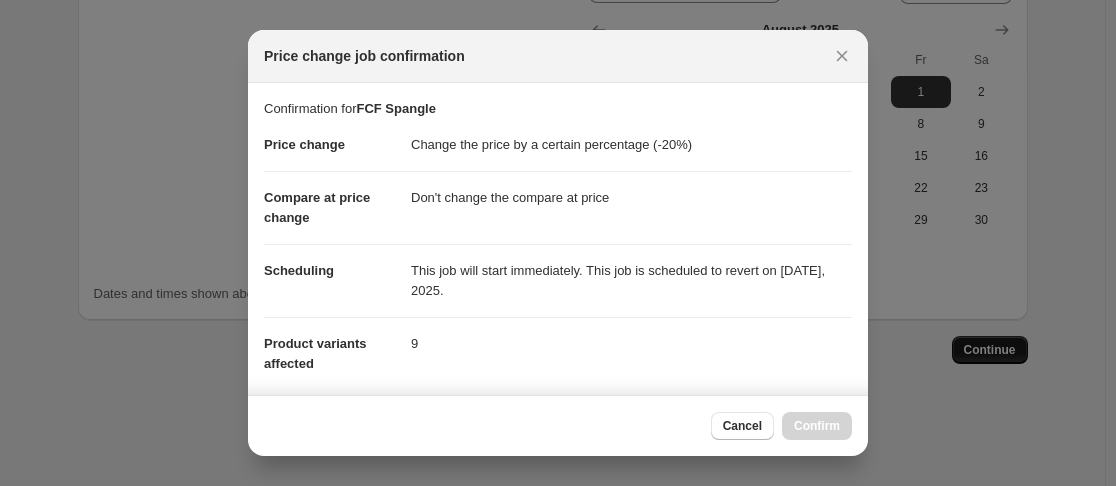 scroll, scrollTop: 0, scrollLeft: 0, axis: both 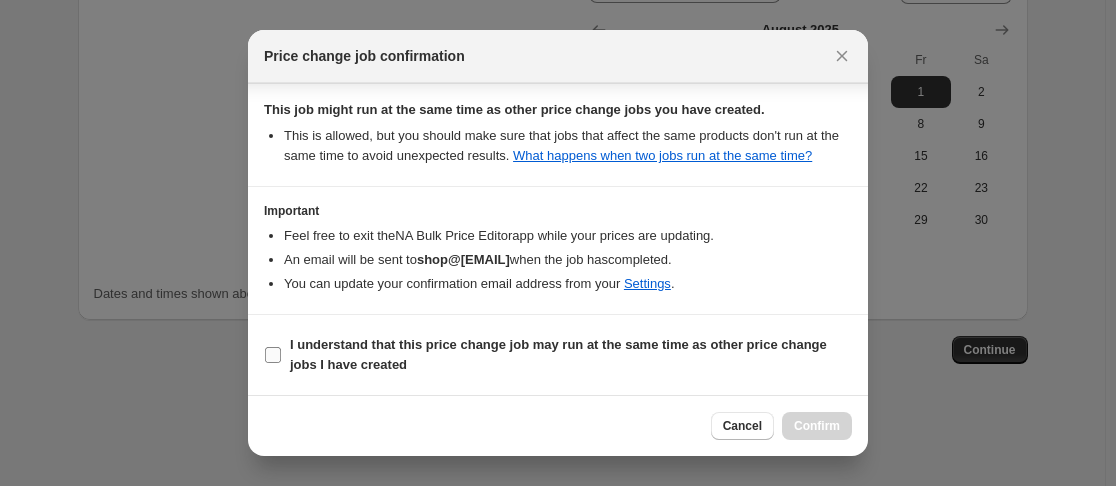 click on "I understand that this price change job may run at the same time as other price change jobs I have created" at bounding box center (273, 355) 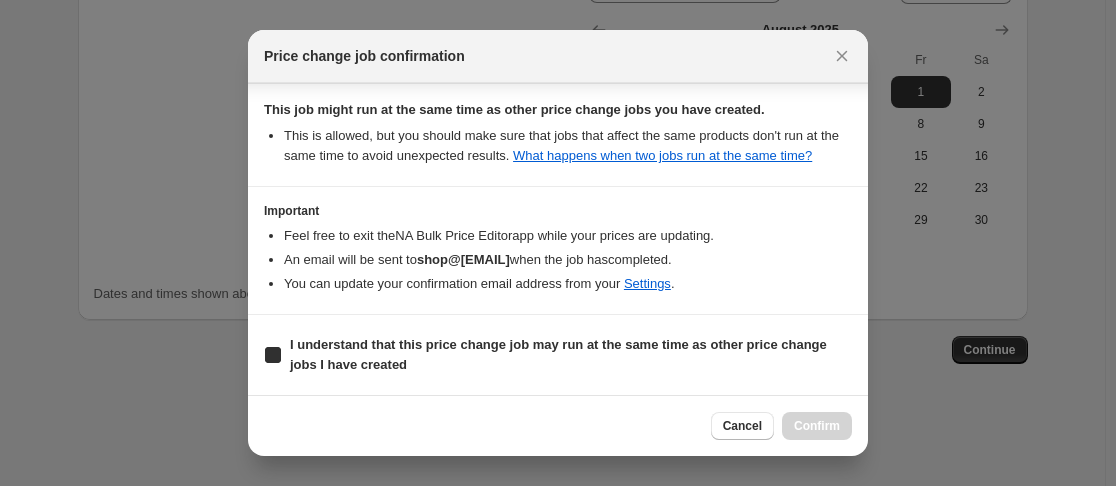 checkbox on "true" 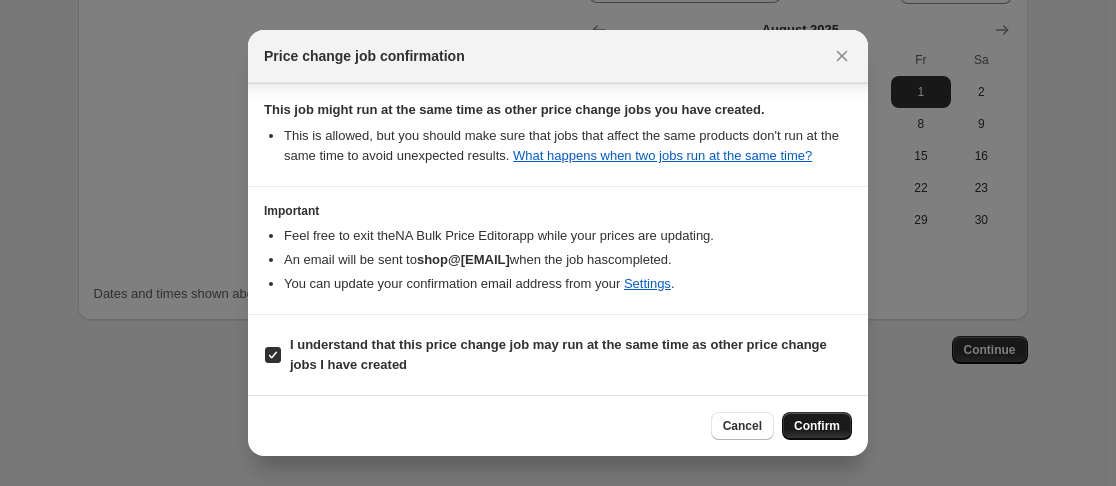 click on "Confirm" at bounding box center [817, 426] 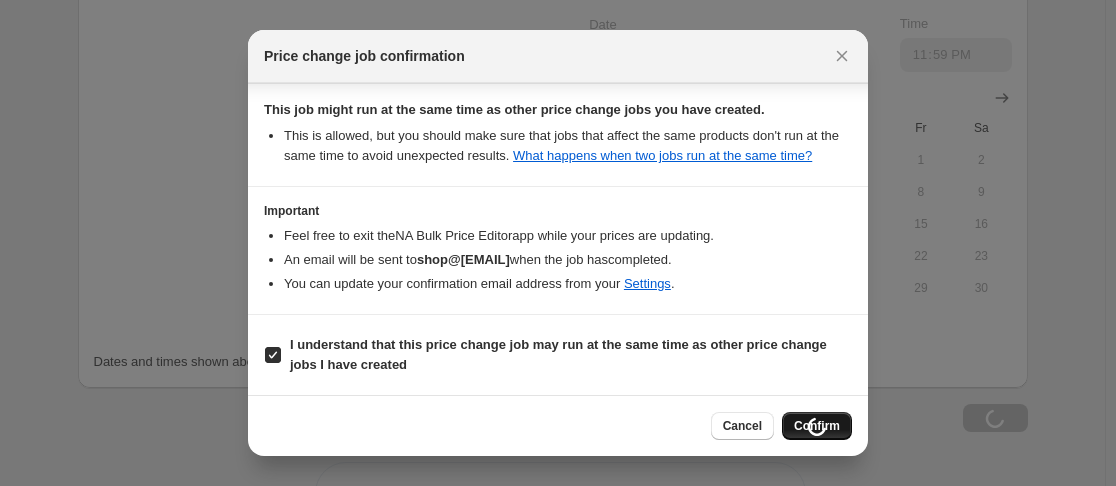 scroll, scrollTop: 2016, scrollLeft: 0, axis: vertical 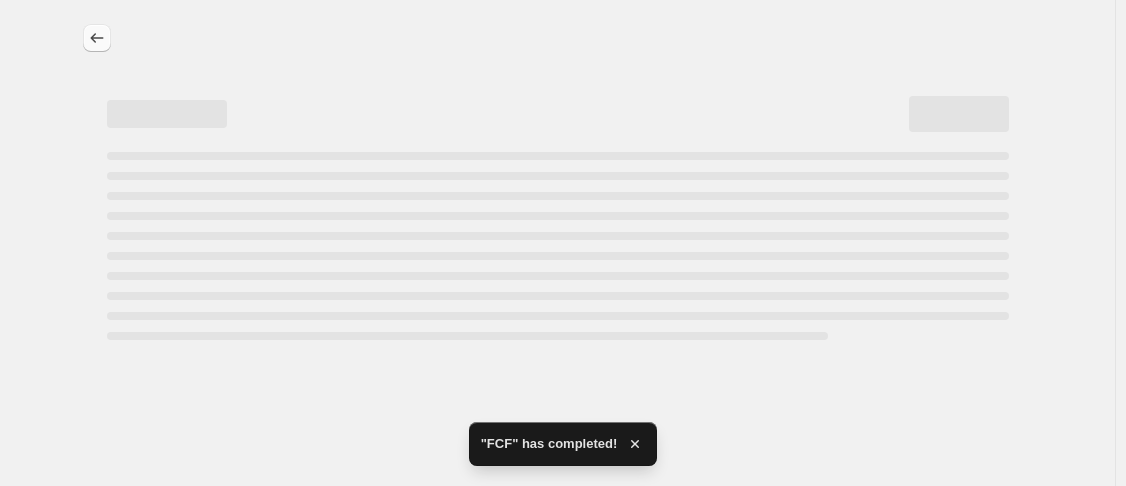 click 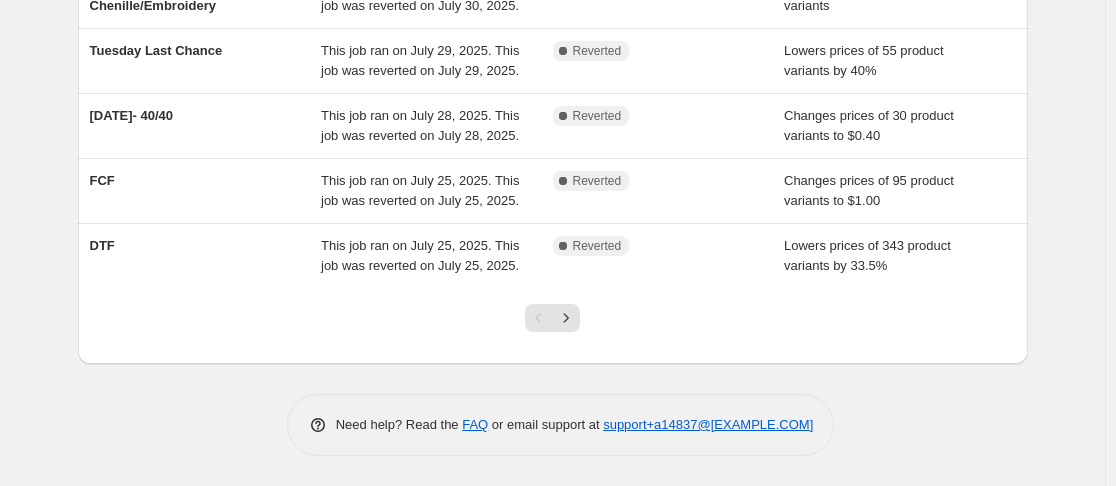 scroll, scrollTop: 598, scrollLeft: 0, axis: vertical 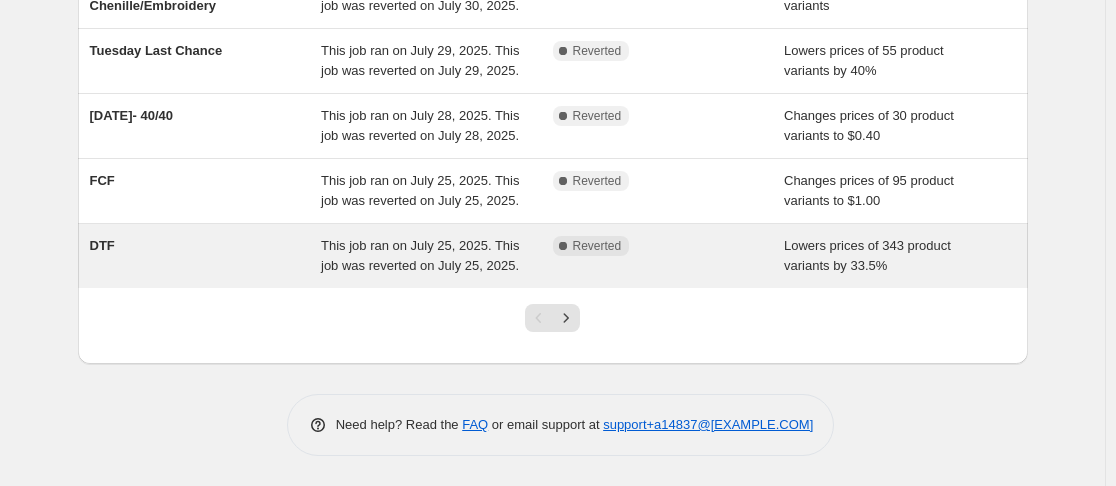 click on "DTF" at bounding box center [206, 256] 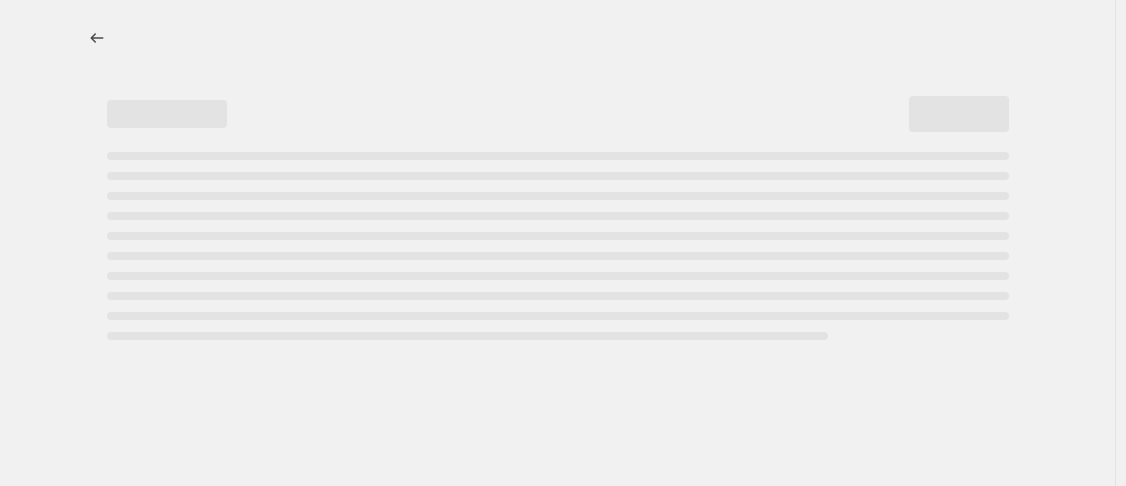 select on "percentage" 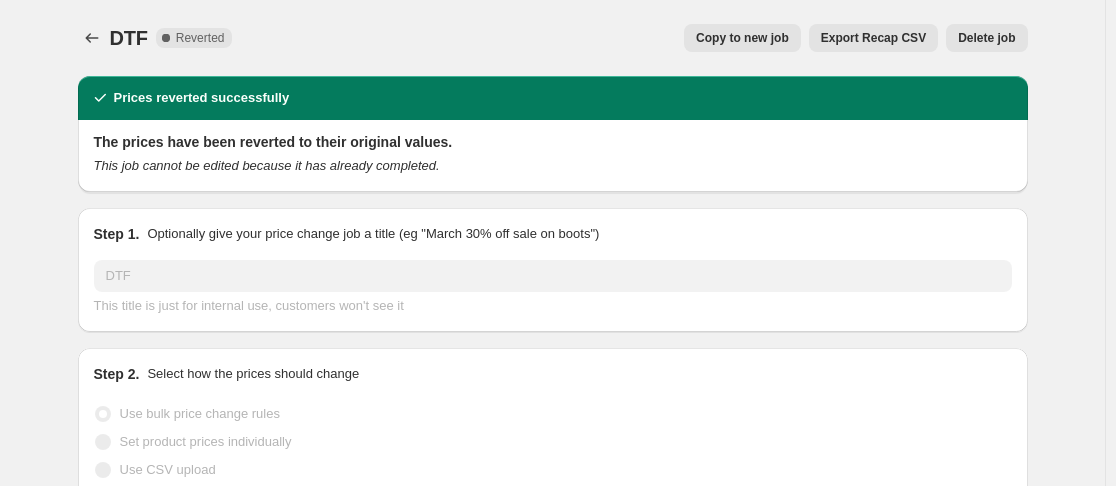 click on "Copy to new job" at bounding box center [742, 38] 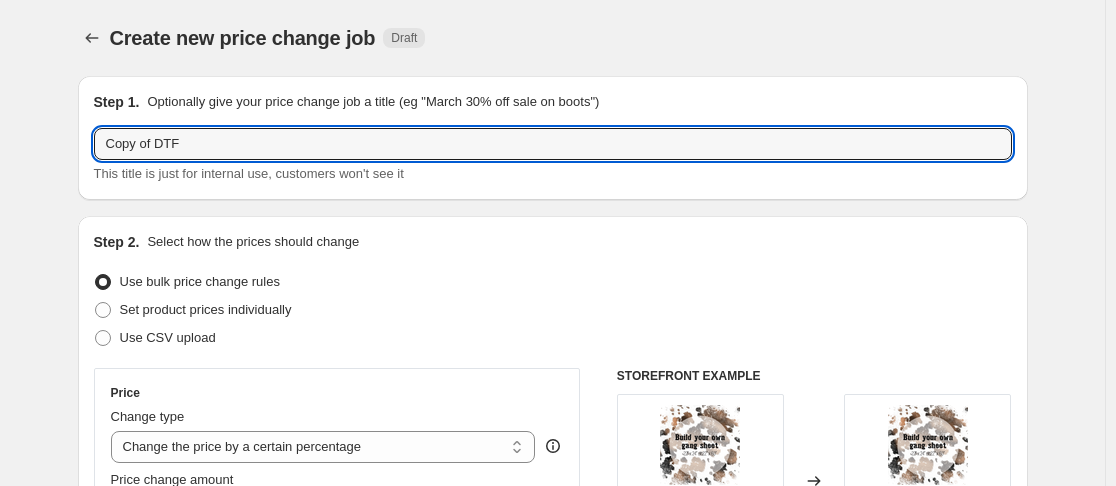 drag, startPoint x: 164, startPoint y: 145, endPoint x: -7, endPoint y: 166, distance: 172.28465 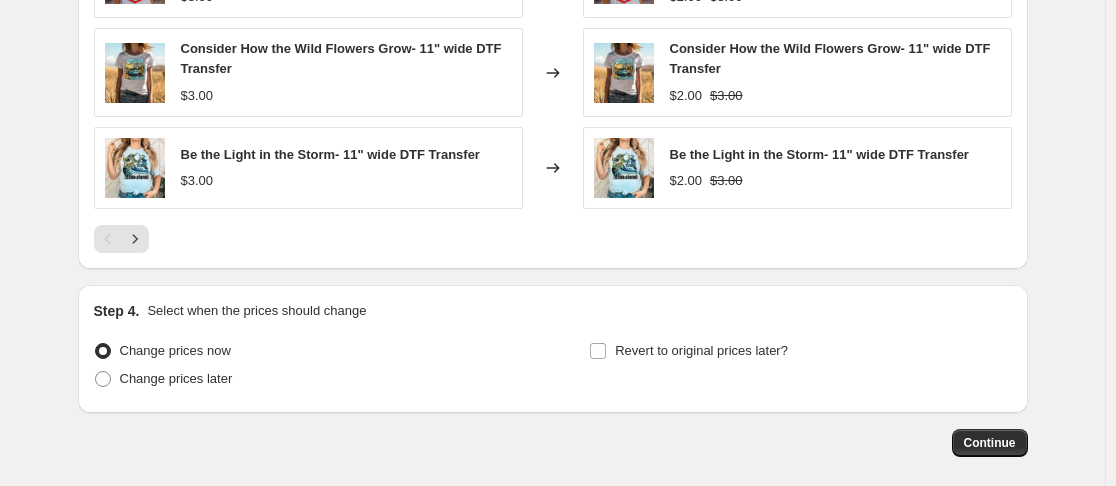 scroll, scrollTop: 1839, scrollLeft: 0, axis: vertical 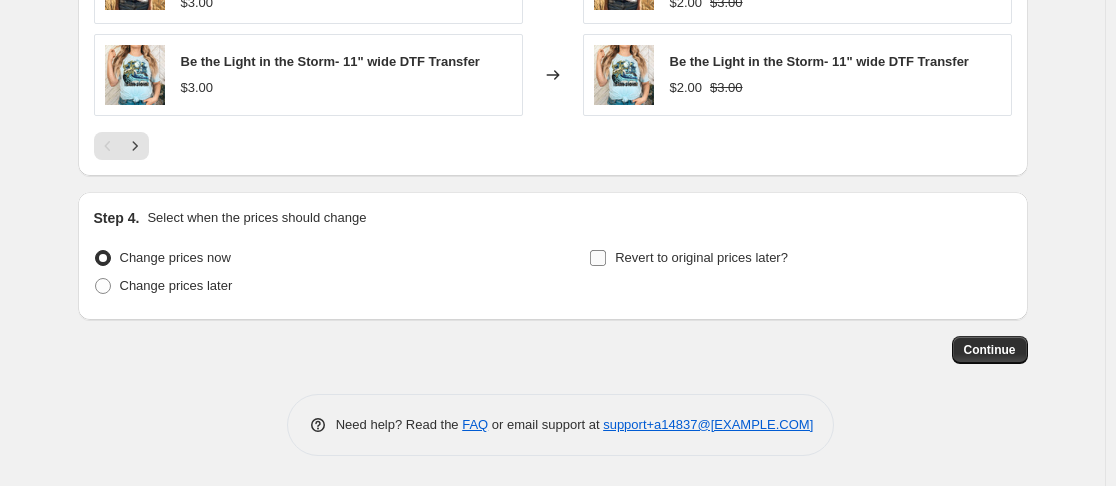 type on "DTF" 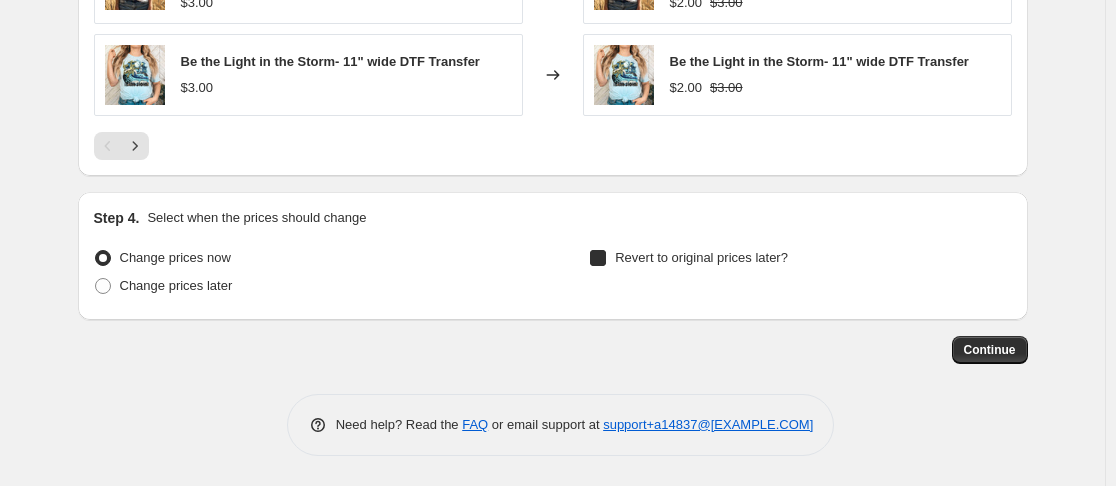 checkbox on "true" 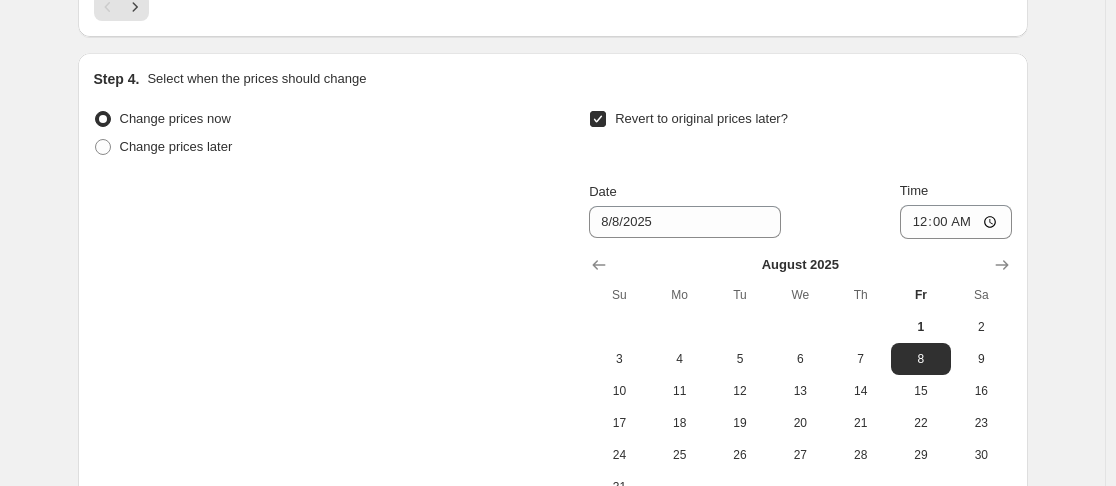 scroll, scrollTop: 1980, scrollLeft: 0, axis: vertical 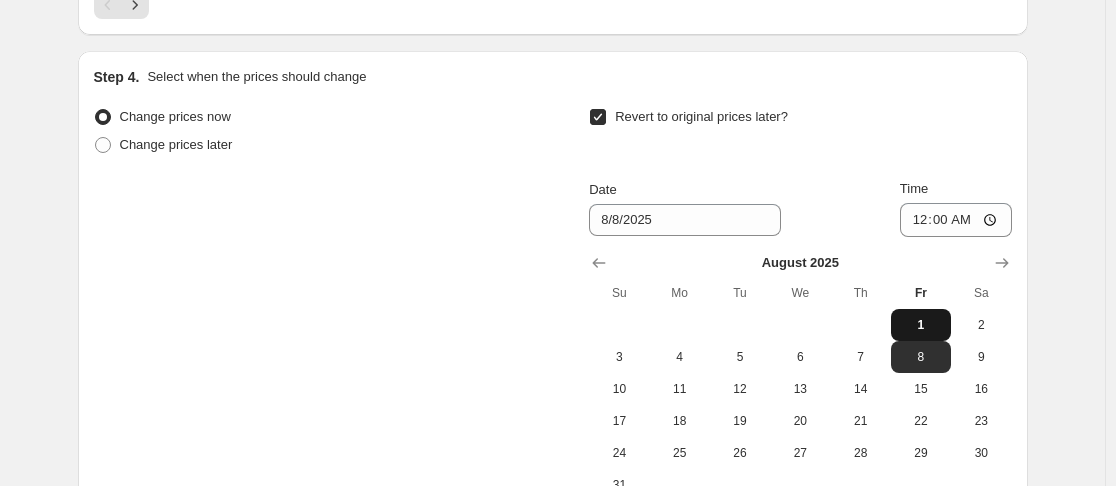 click on "1" at bounding box center (921, 325) 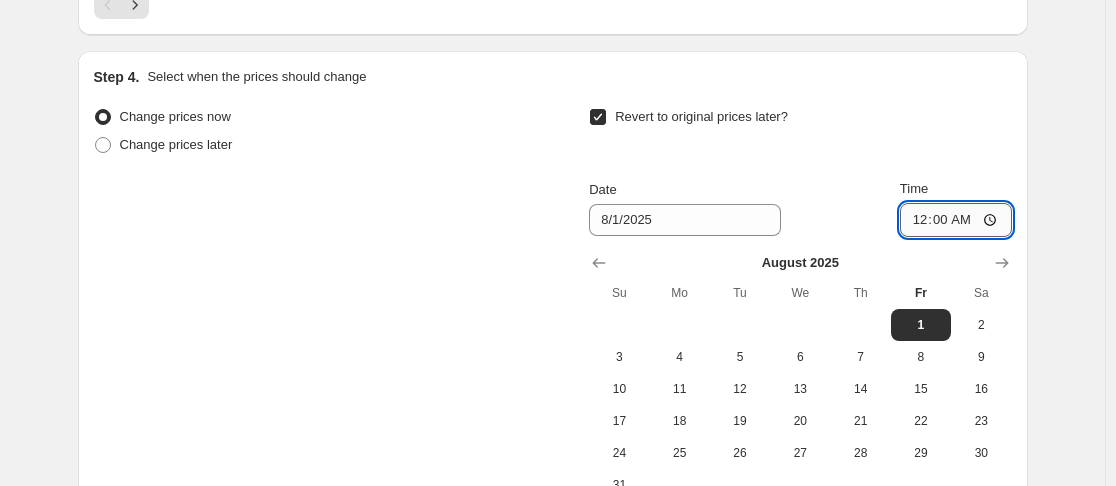 click on "00:00" at bounding box center [956, 220] 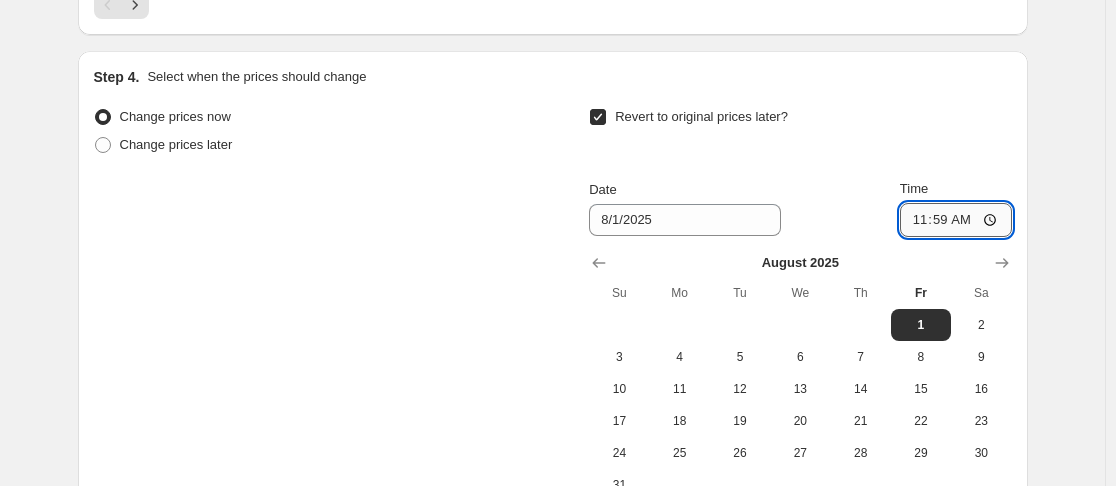 type on "23:59" 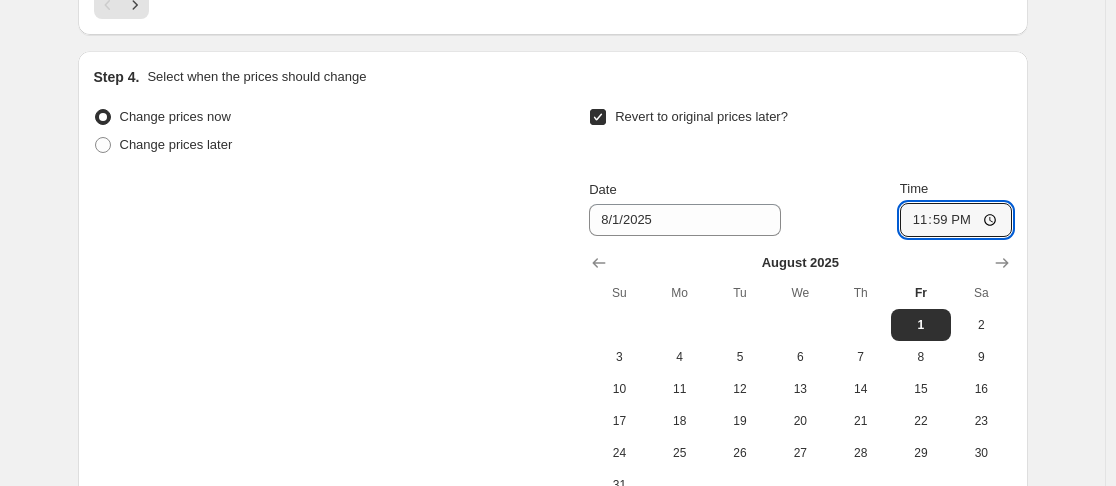 click on "Step 4. Select when the prices should change Change prices now Change prices later Revert to original prices later? Date [DATE] Time [TIME] August   2025 Su Mo Tu We Th Fr Sa 1 2 3 4 5 6 7 8 9 10 11 12 13 14 15 16 17 18 19 20 21 22 23 24 25 26 27 28 29 30 31 Dates and times shown above use   America/Chicago   as the timezone, where the current time is   12:00 AM" at bounding box center (553, 302) 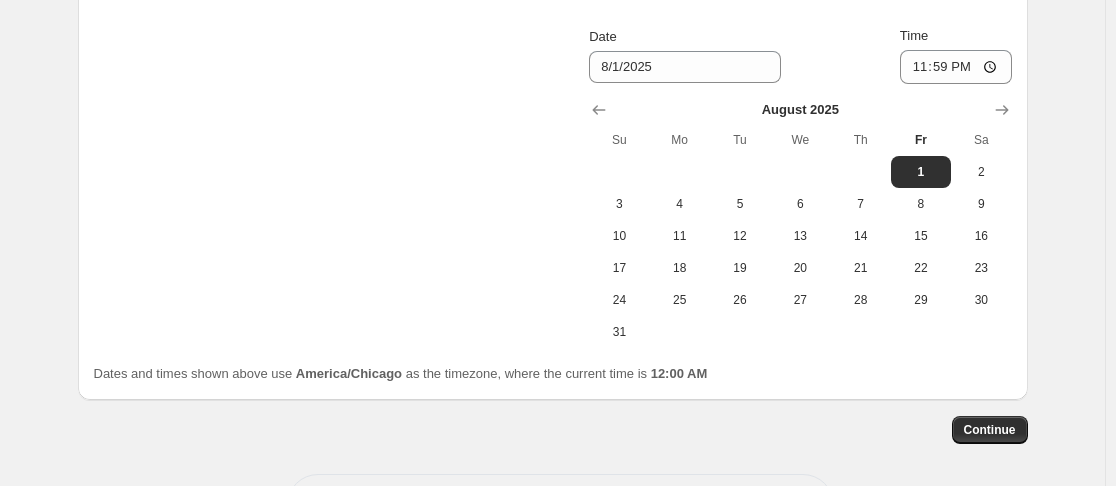 scroll, scrollTop: 2134, scrollLeft: 0, axis: vertical 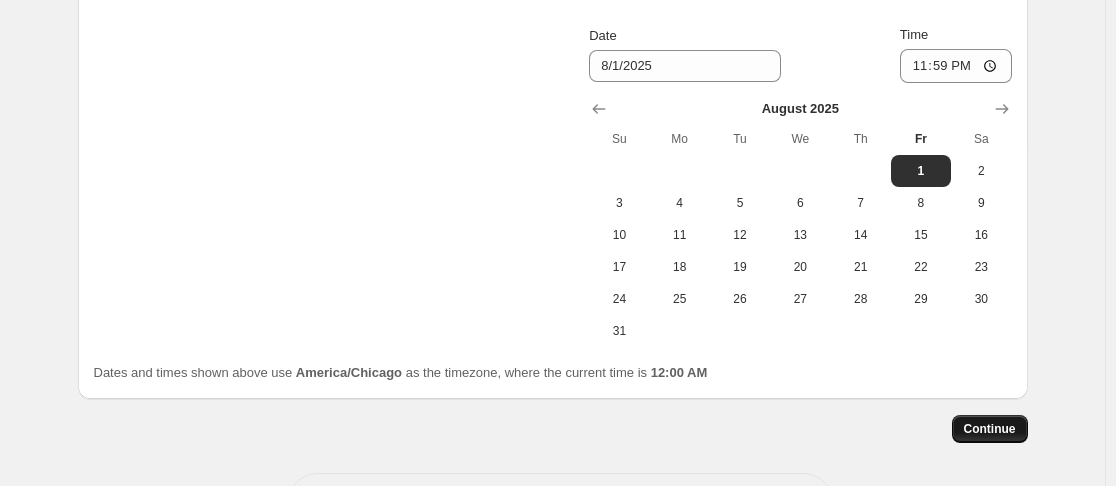 click on "Continue" at bounding box center (990, 429) 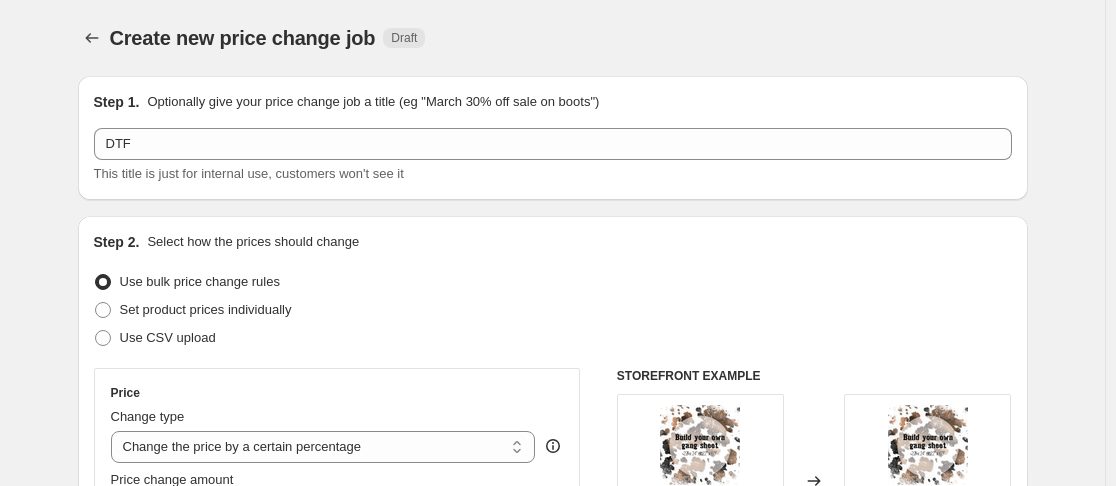 scroll, scrollTop: 2134, scrollLeft: 0, axis: vertical 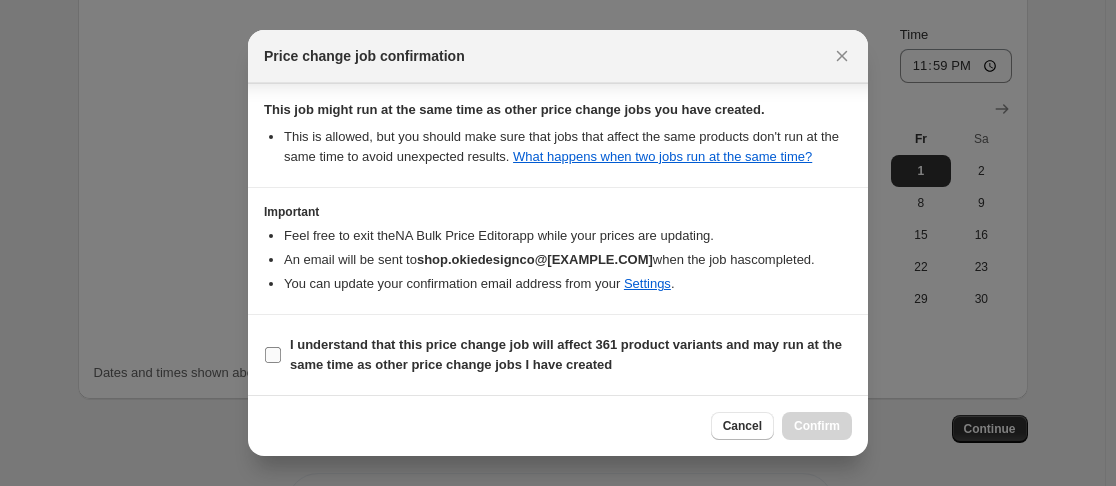 click on "I understand that this price change job will affect 361 product variants and may run at the same time as other price change jobs I have created" at bounding box center (273, 355) 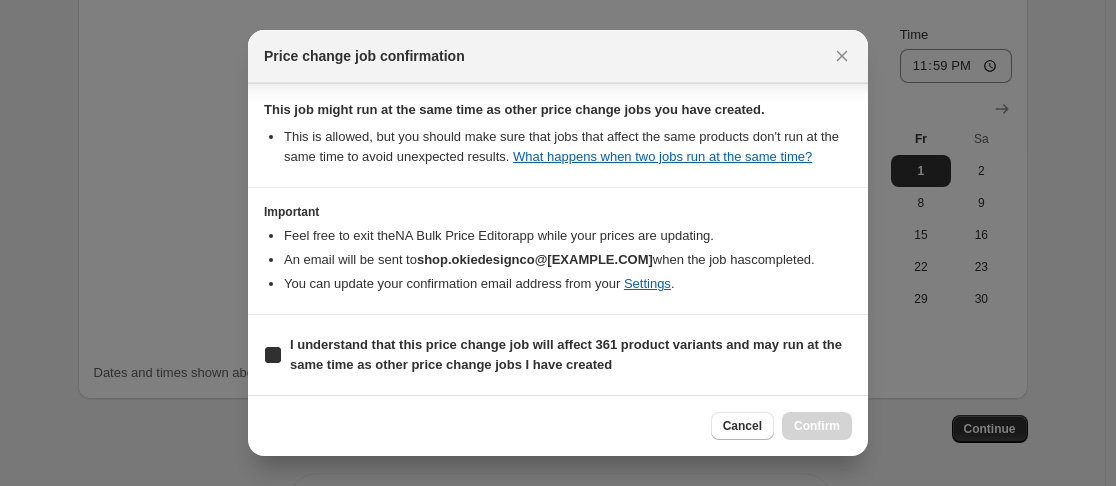 checkbox on "true" 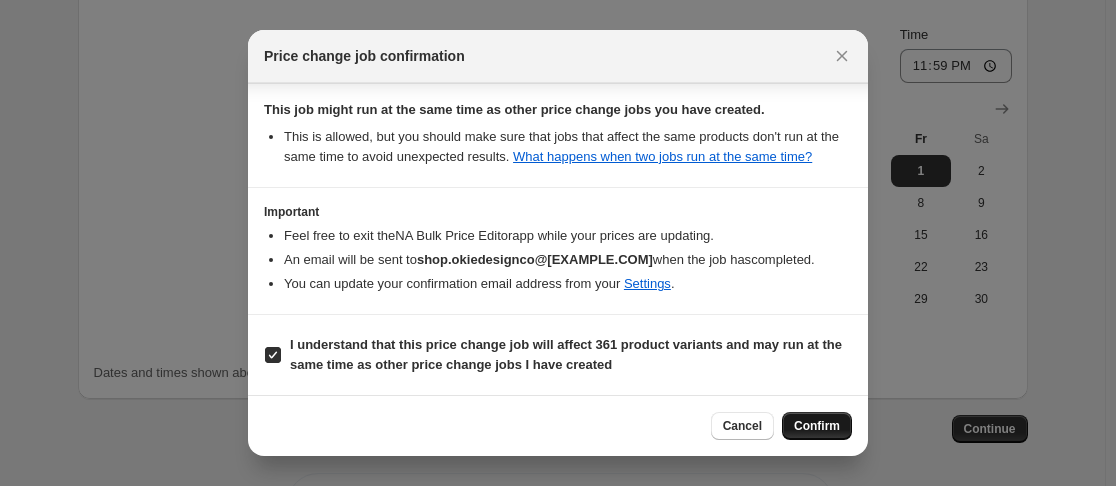click on "Confirm" at bounding box center [817, 426] 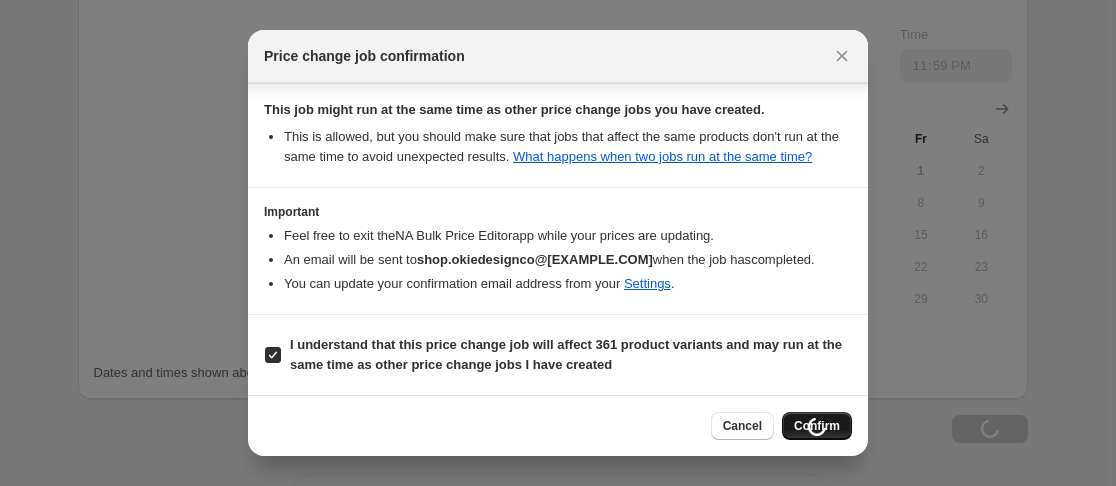 scroll, scrollTop: 2202, scrollLeft: 0, axis: vertical 